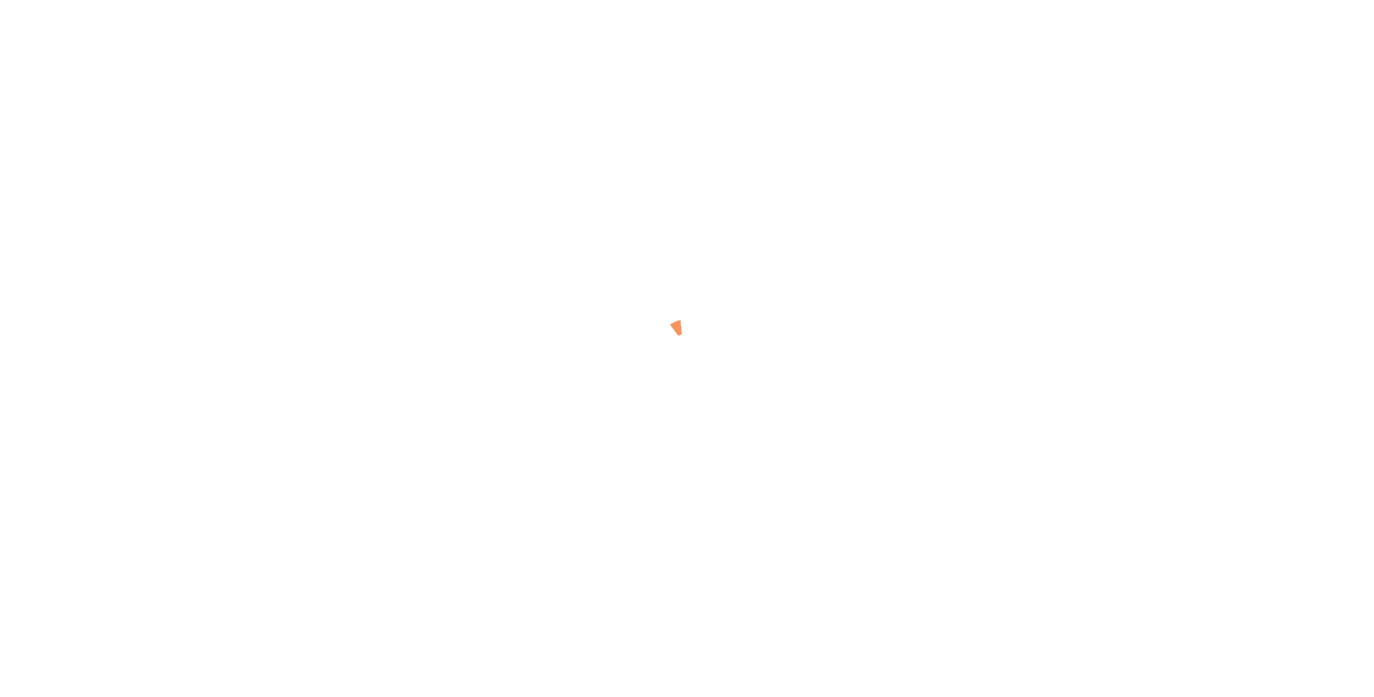 scroll, scrollTop: 0, scrollLeft: 0, axis: both 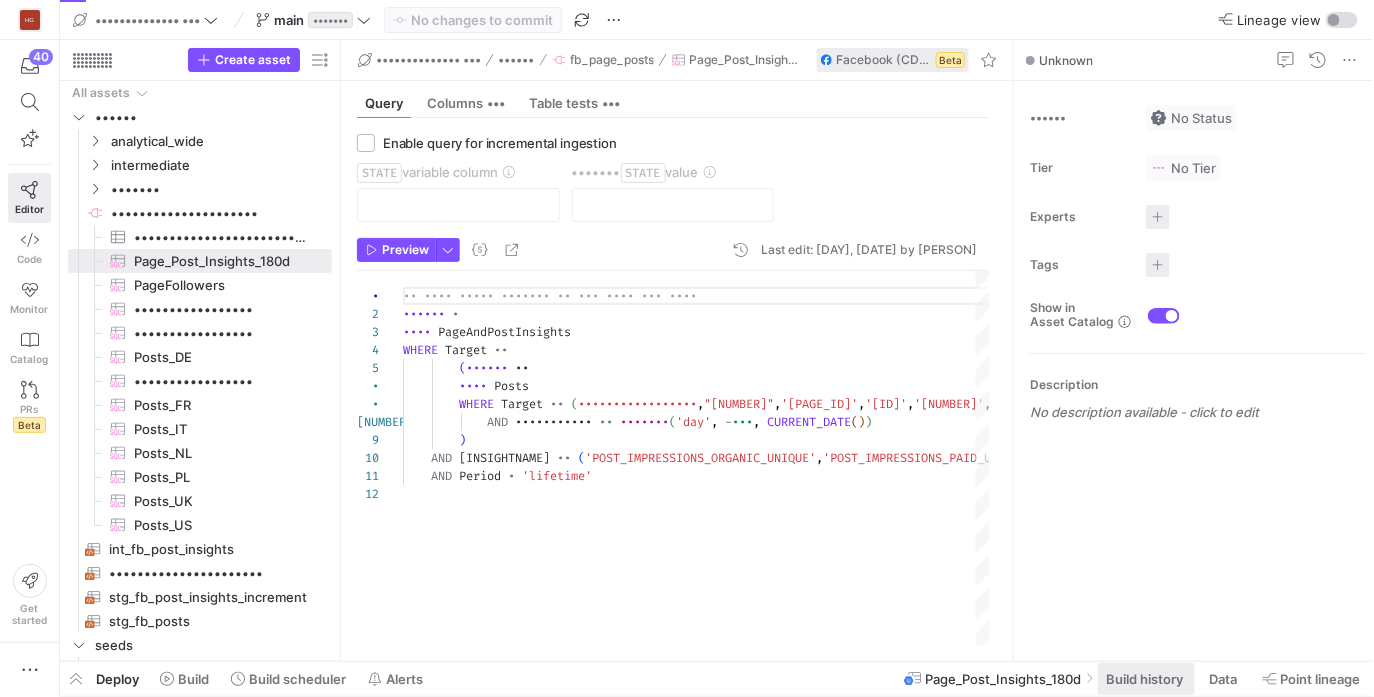 click on "Build history" at bounding box center (1144, 679) 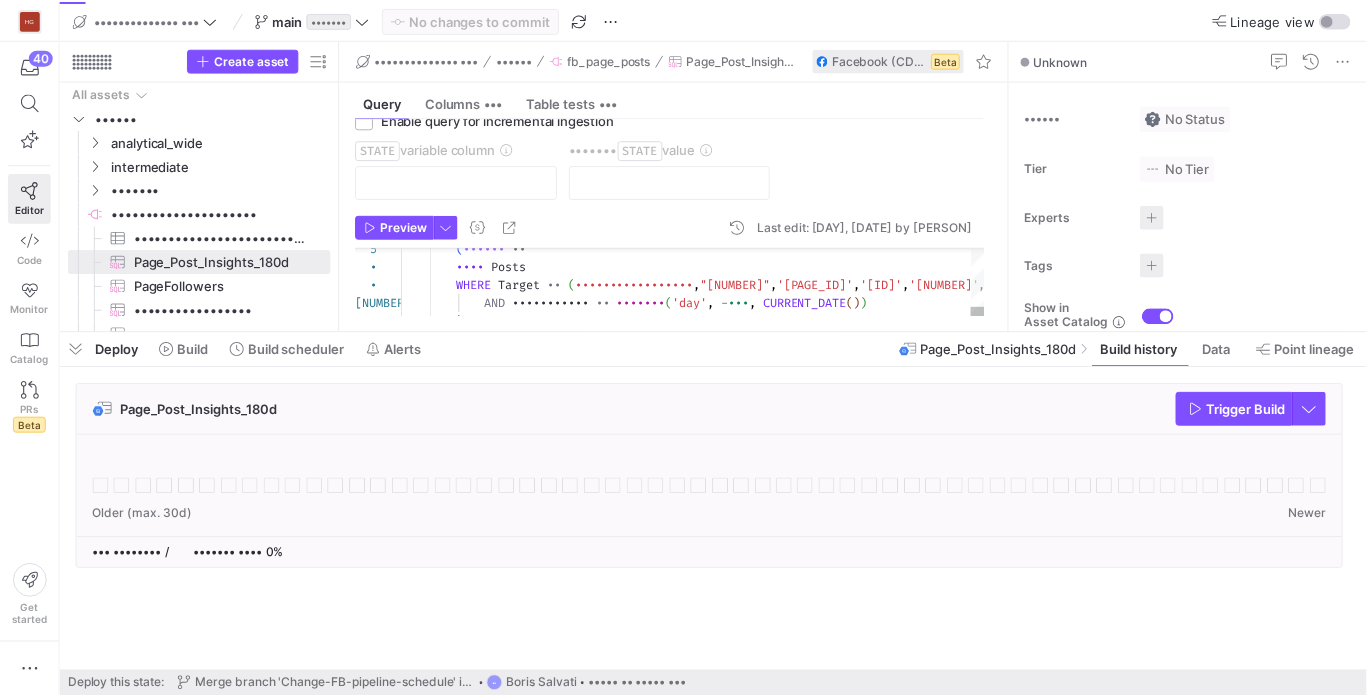 scroll, scrollTop: 24, scrollLeft: 0, axis: vertical 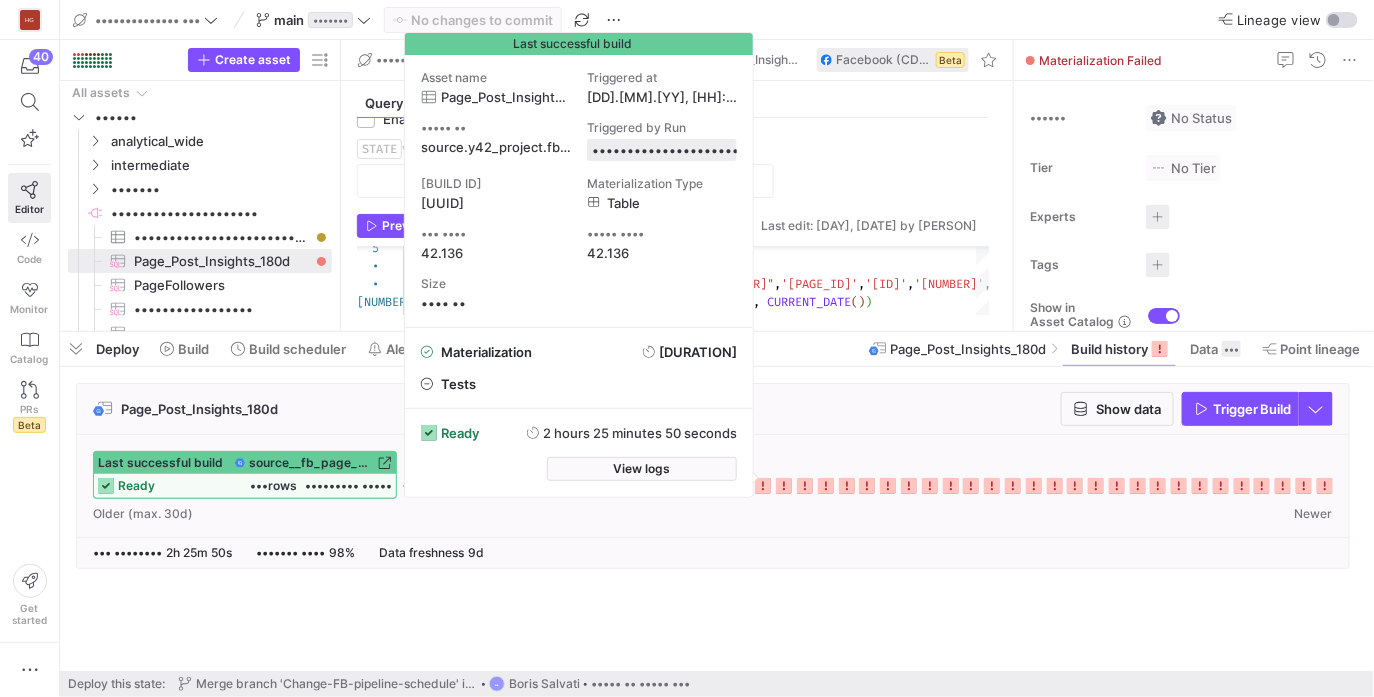 click on "••••••••• •••••" at bounding box center (348, 485) 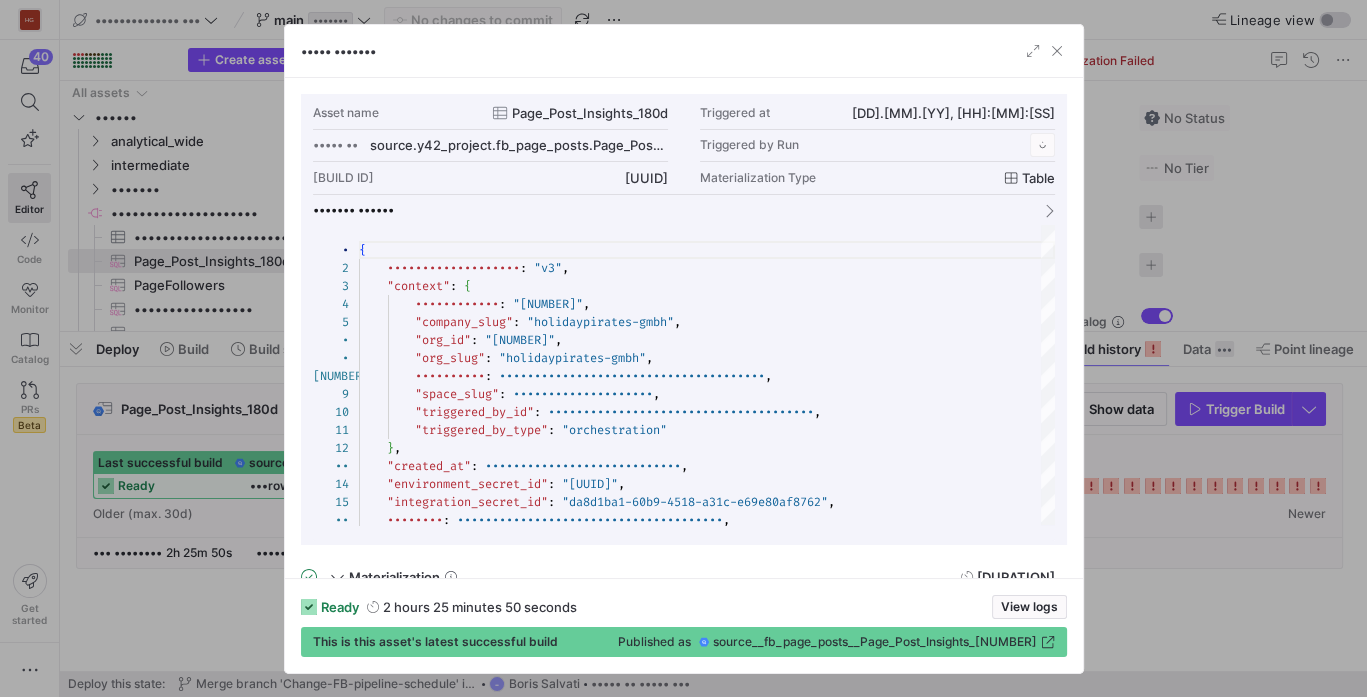 scroll, scrollTop: 180, scrollLeft: 0, axis: vertical 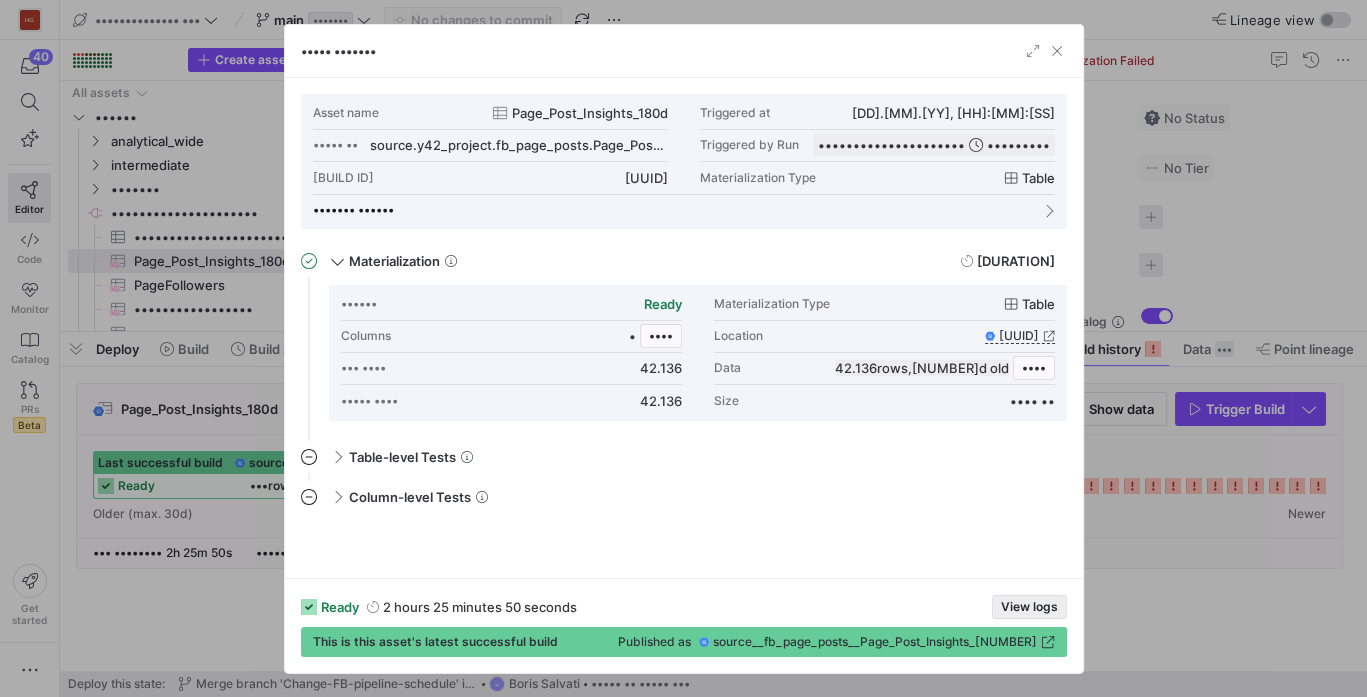 click on "View logs" at bounding box center (1029, 607) 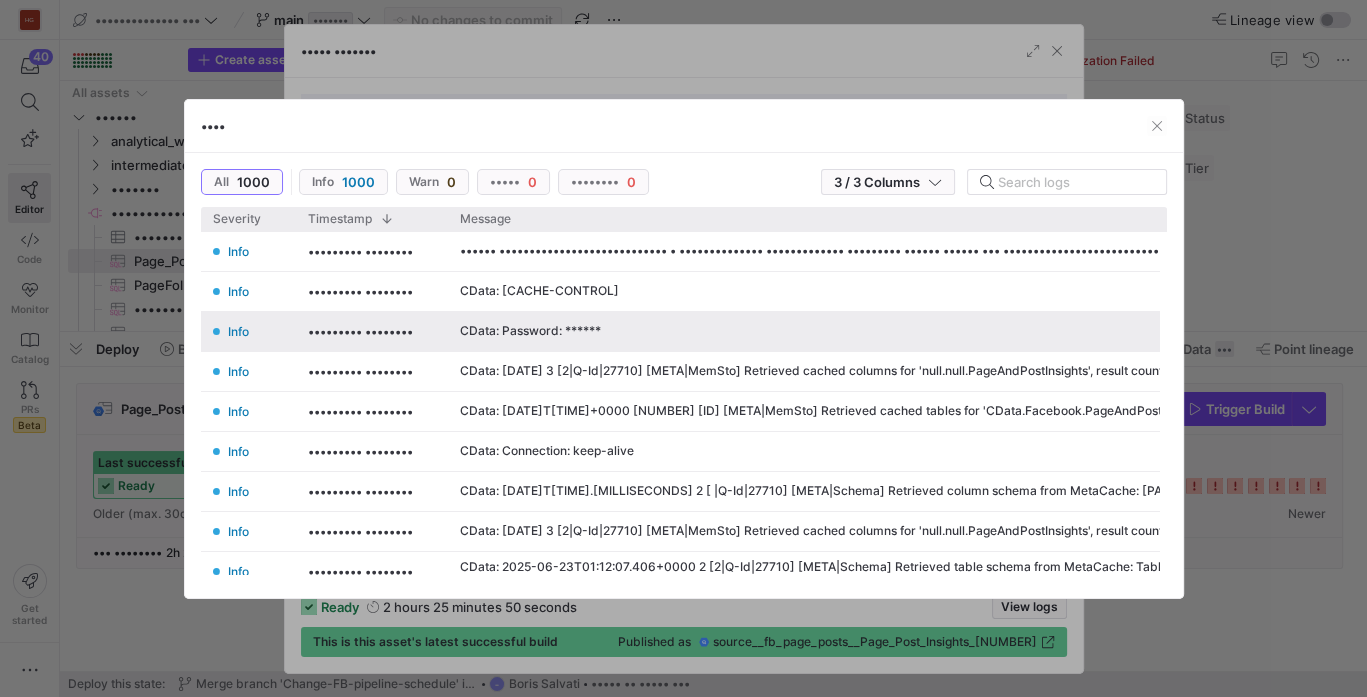 scroll, scrollTop: 0, scrollLeft: 129, axis: horizontal 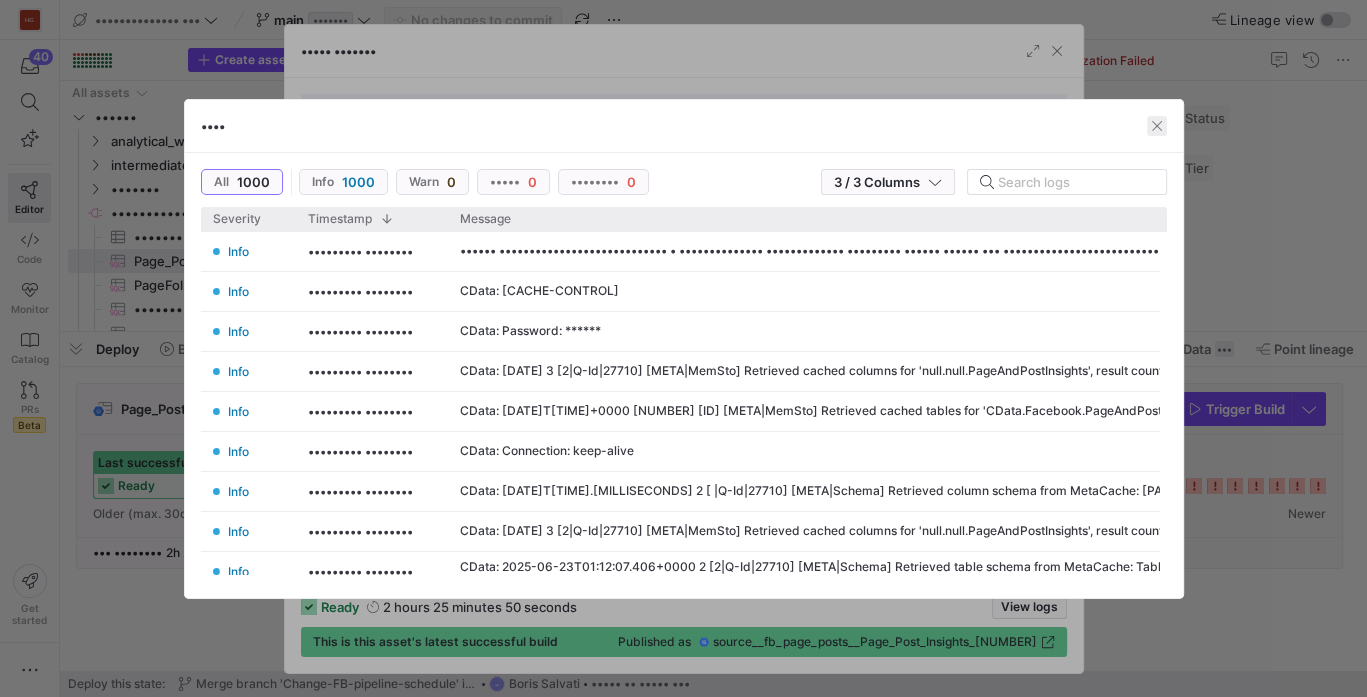 click at bounding box center (1157, 126) 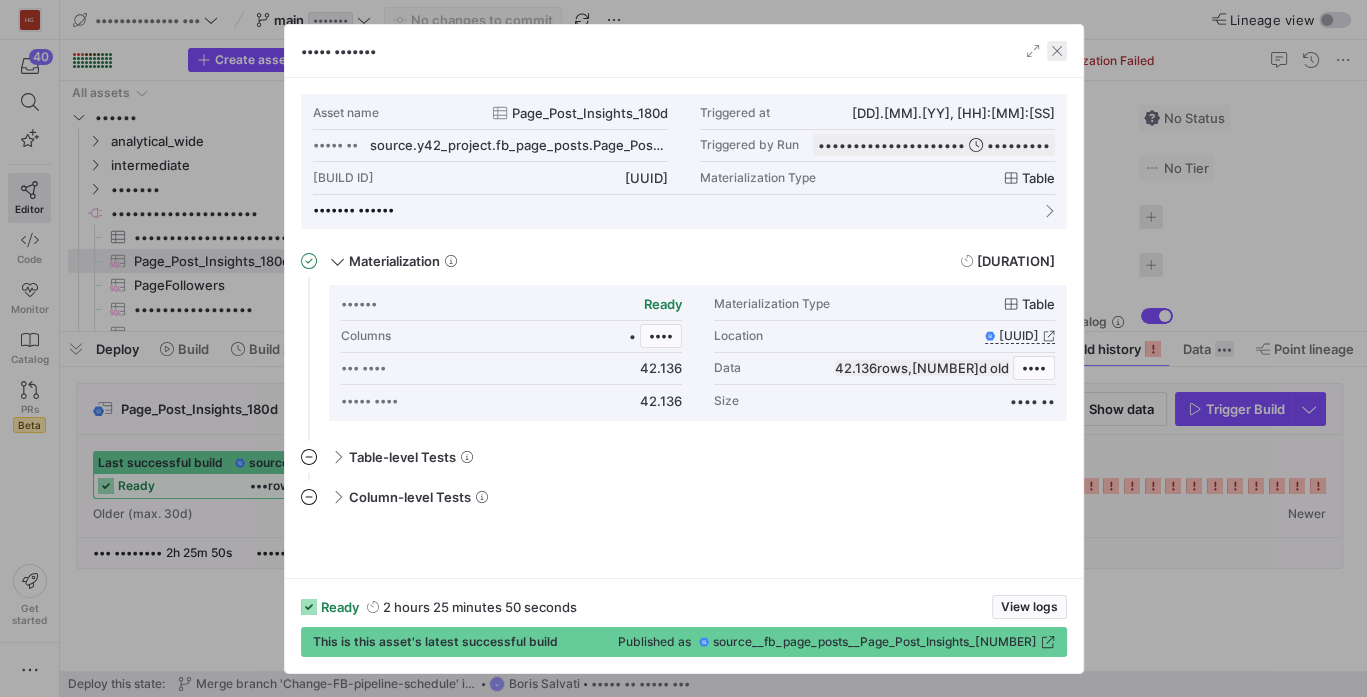 click at bounding box center [1057, 51] 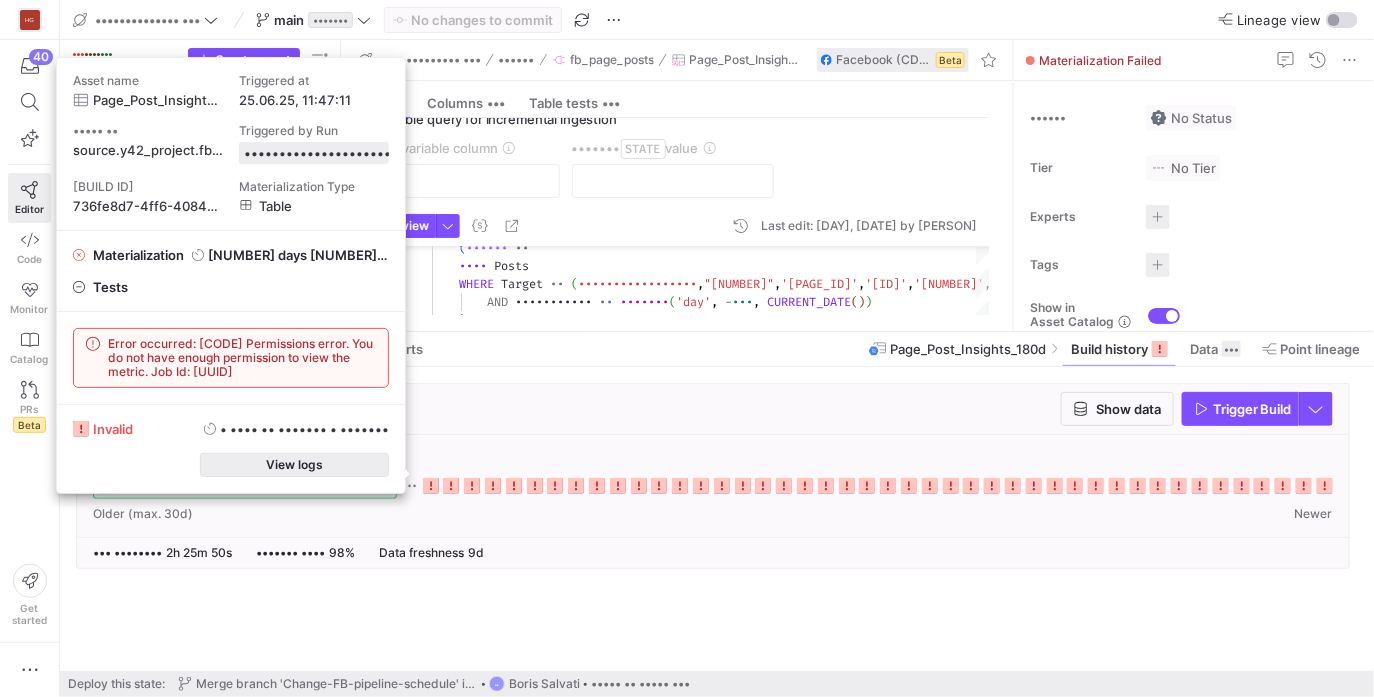 click at bounding box center (295, 465) 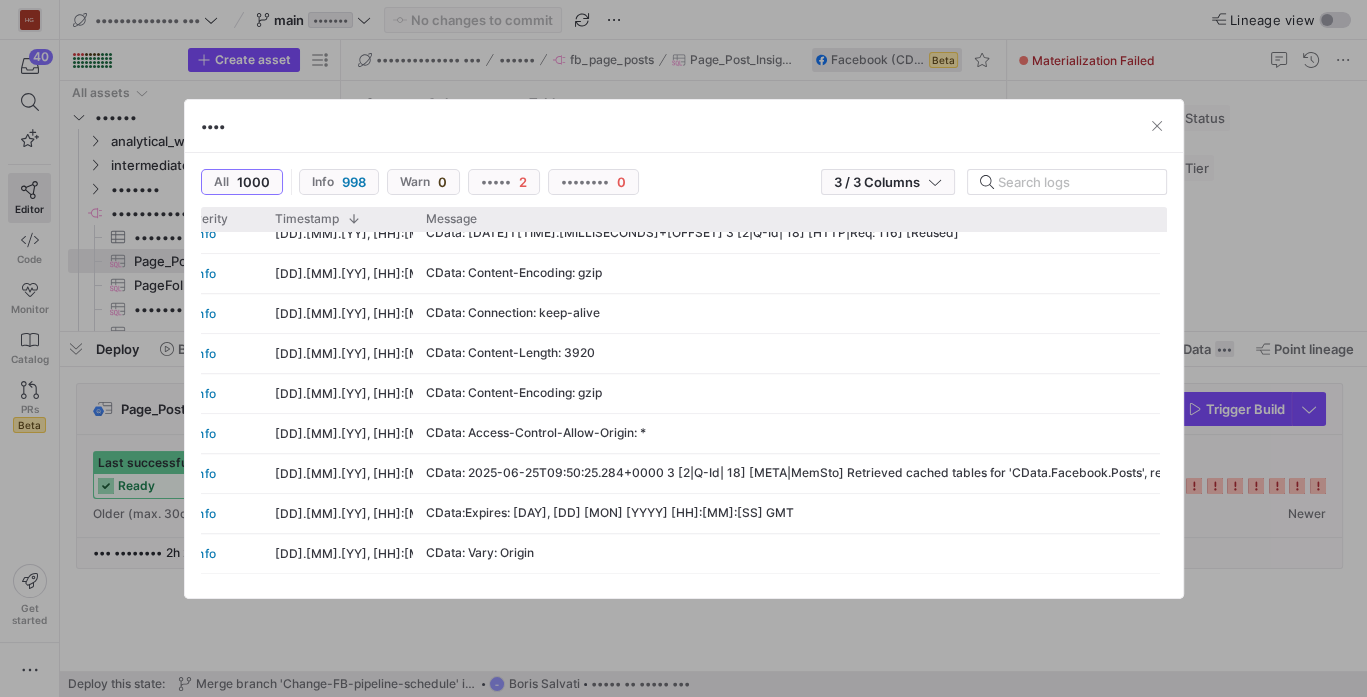 click at bounding box center [683, 348] 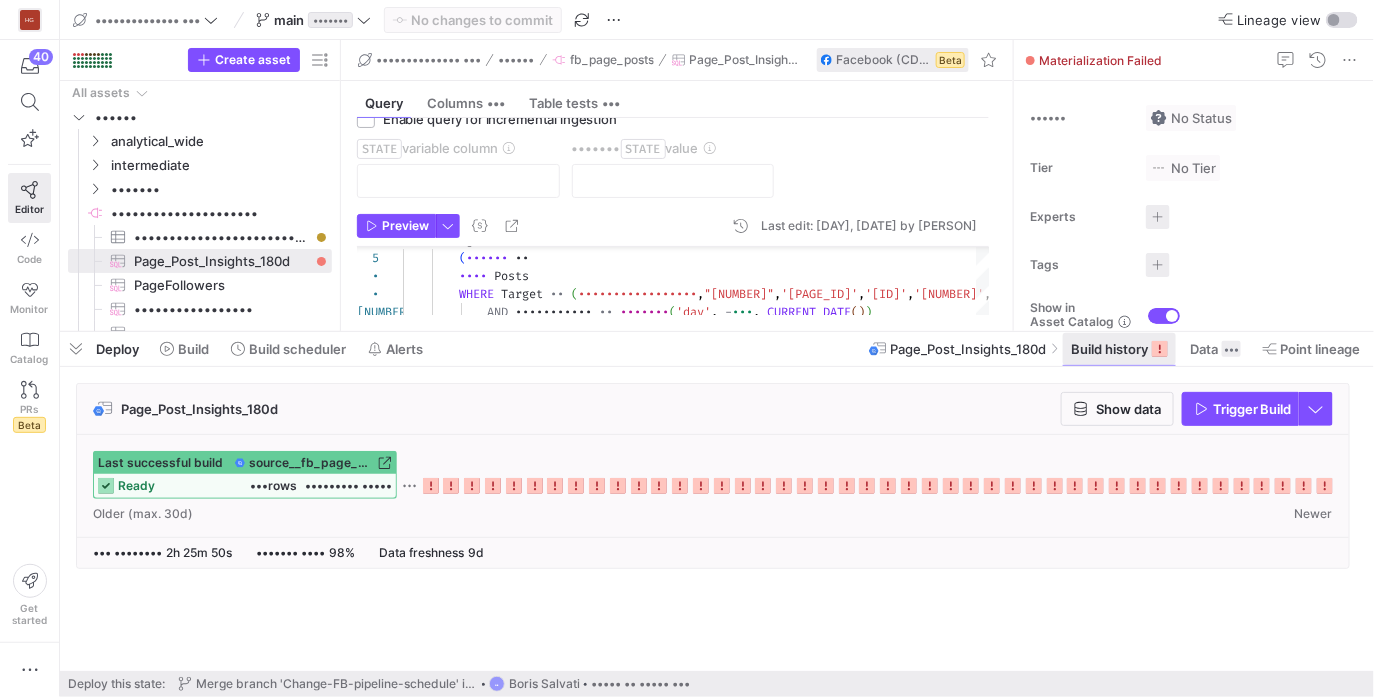 click at bounding box center (1119, 349) 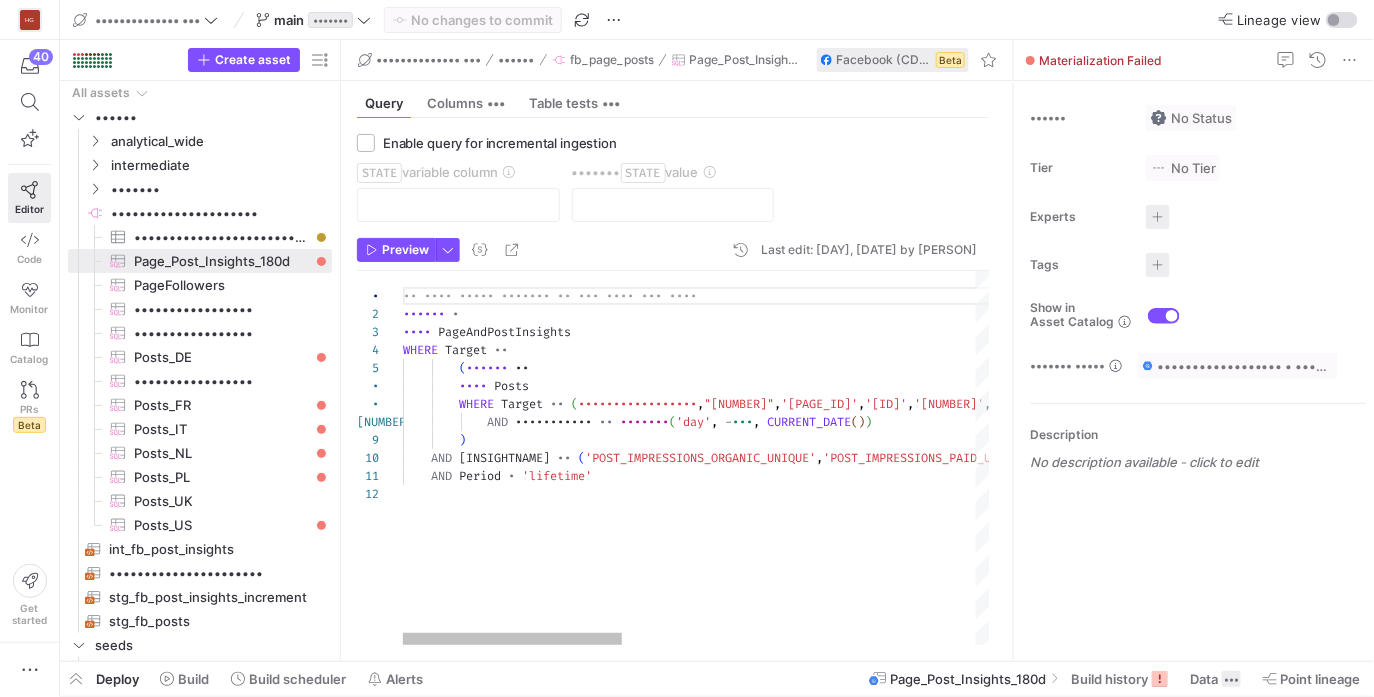 click on "( SELECT   ID            FROM   Posts            WHERE   Target   IN   ( '[PAGE_ID]' , '[PAGE_ID]' , '[PAGE_ID]' , '[PAGE_ID]' , '[PAGE_ID]' , '[PAGE_ID]' , '[PAGE_ID]' , '[PAGE_ID]' , '[PAGE_ID]' , '[PAGE_ID]' )              AND   CreatedTime   >=   DATEADD ( 'day' ,   - 180 ,   CURRENT_DATE ( ) )          )        AND   InsightName   IN   ( 'POST_IMPRESSIONS_ORGANIC_UNIQUE' , 'POST_IMPRESSIONS_PAID_UNIQUE' )      AND   Period   =   'lifetime' WHERE   Target   IN   -- Only posts created in the last 180 days SELECT   * FROM   PageAndPostInsights" at bounding box center (1169, 458) 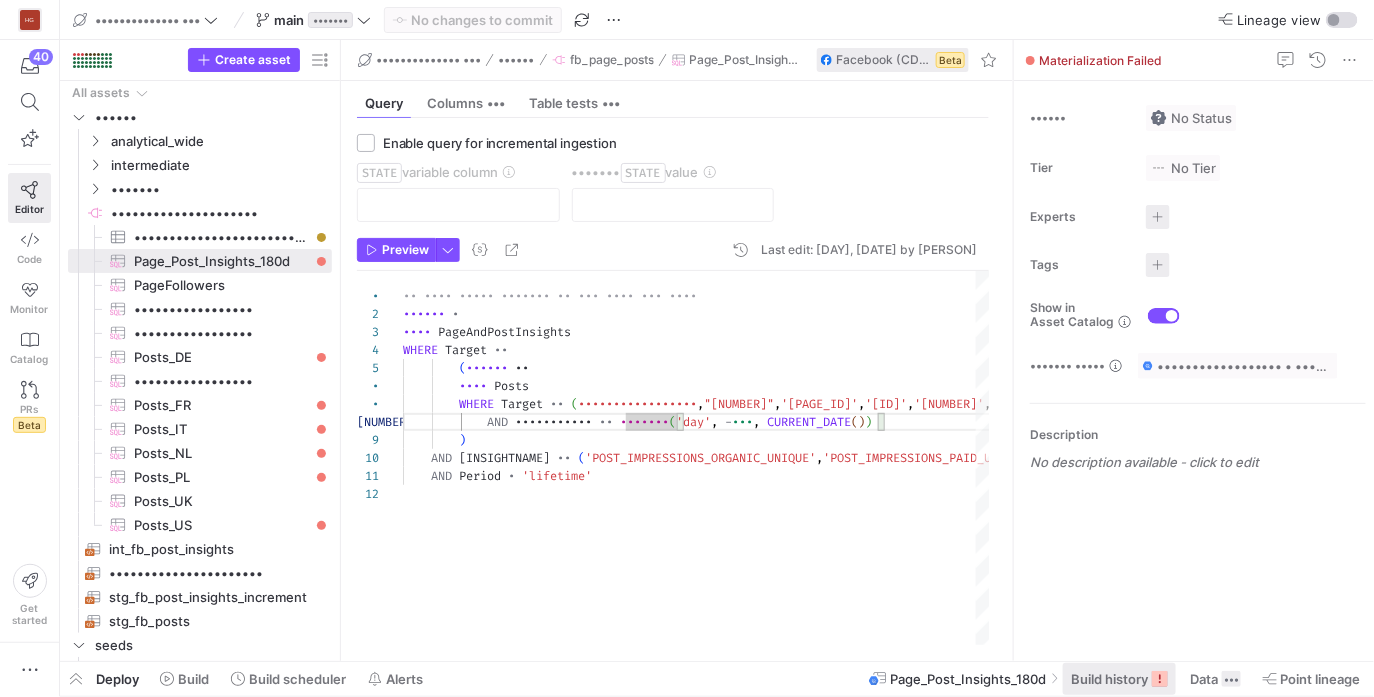 click on "Build history" at bounding box center (1109, 679) 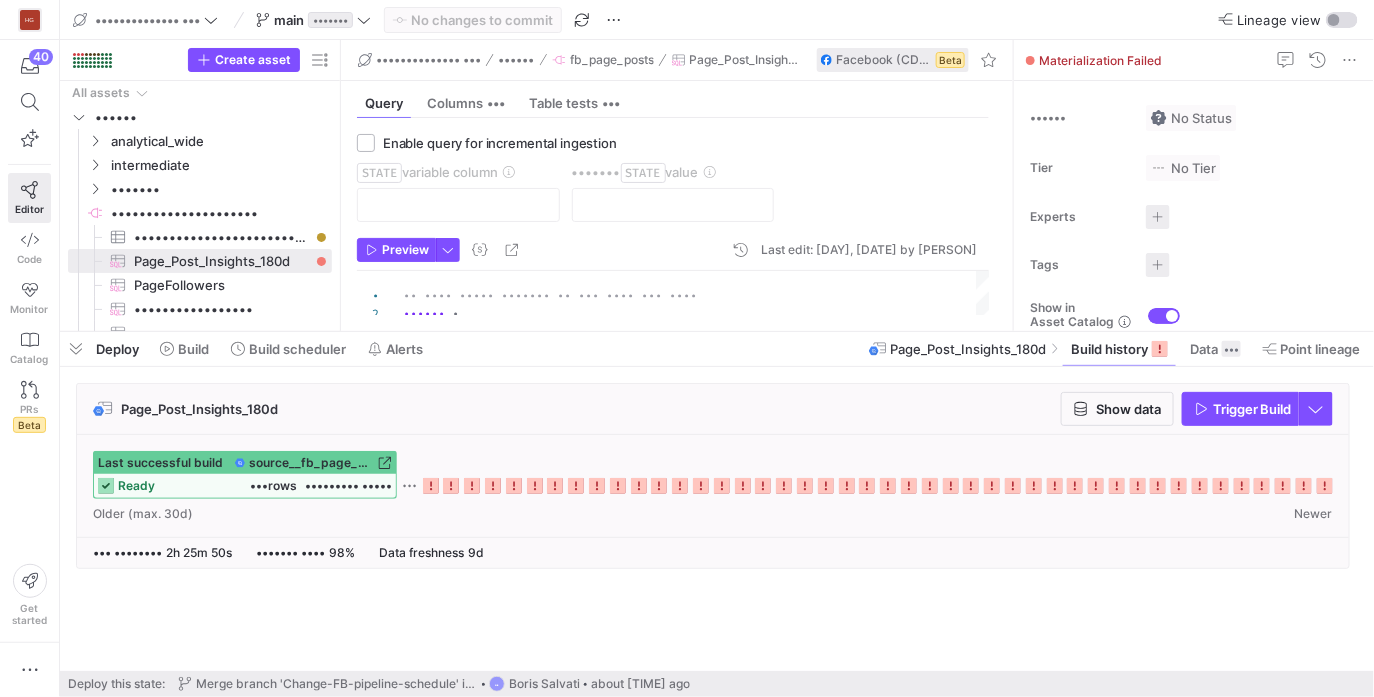 click at bounding box center [431, 486] 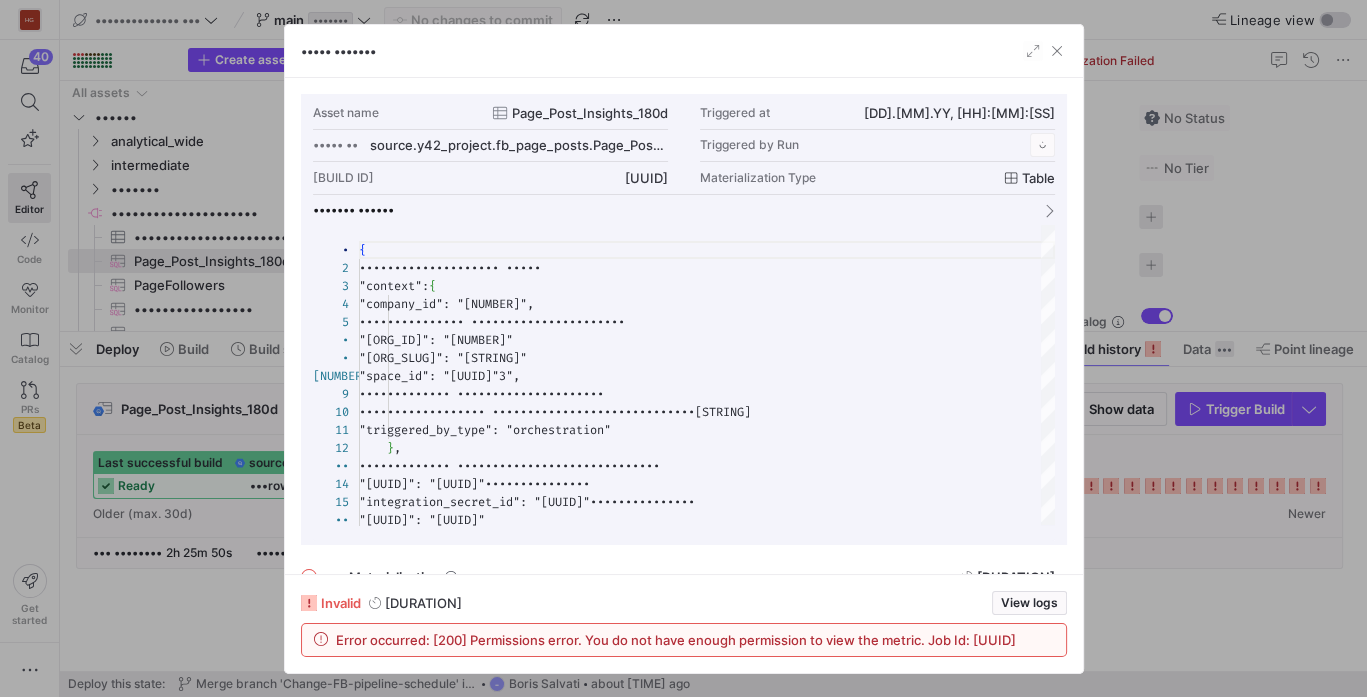 scroll, scrollTop: 180, scrollLeft: 0, axis: vertical 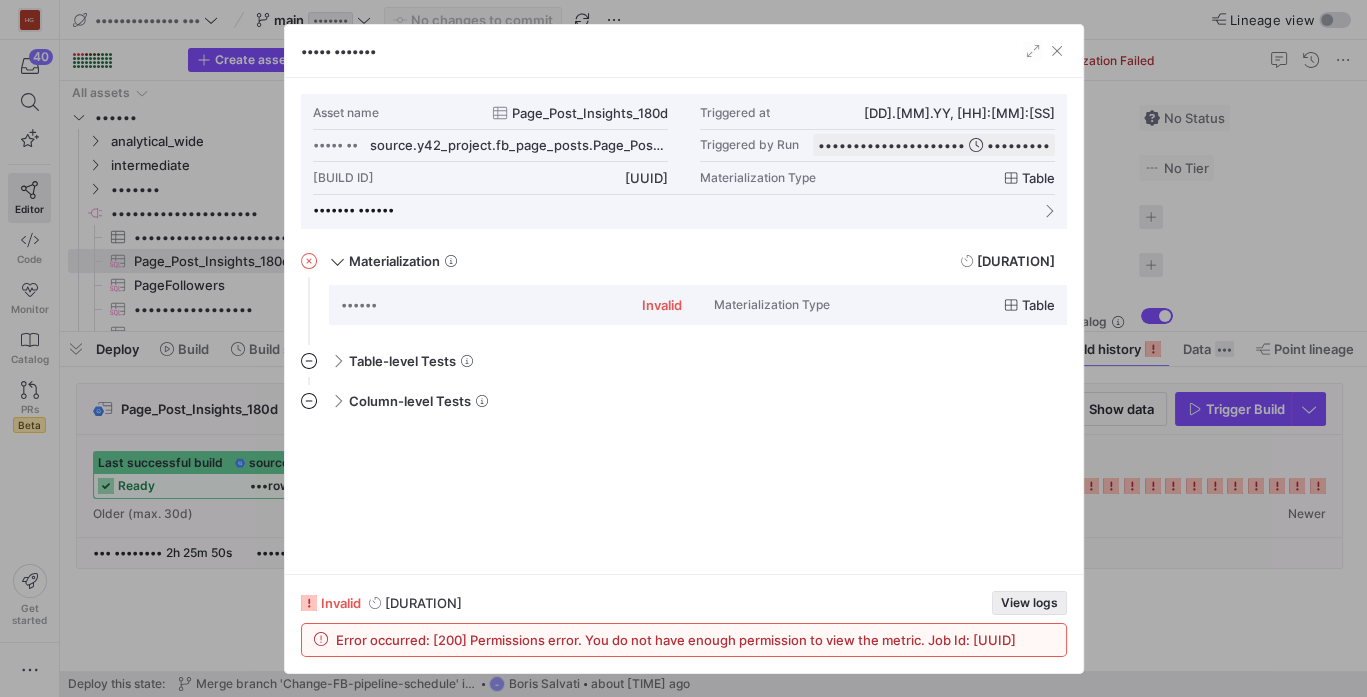click on "View logs" at bounding box center (1029, 603) 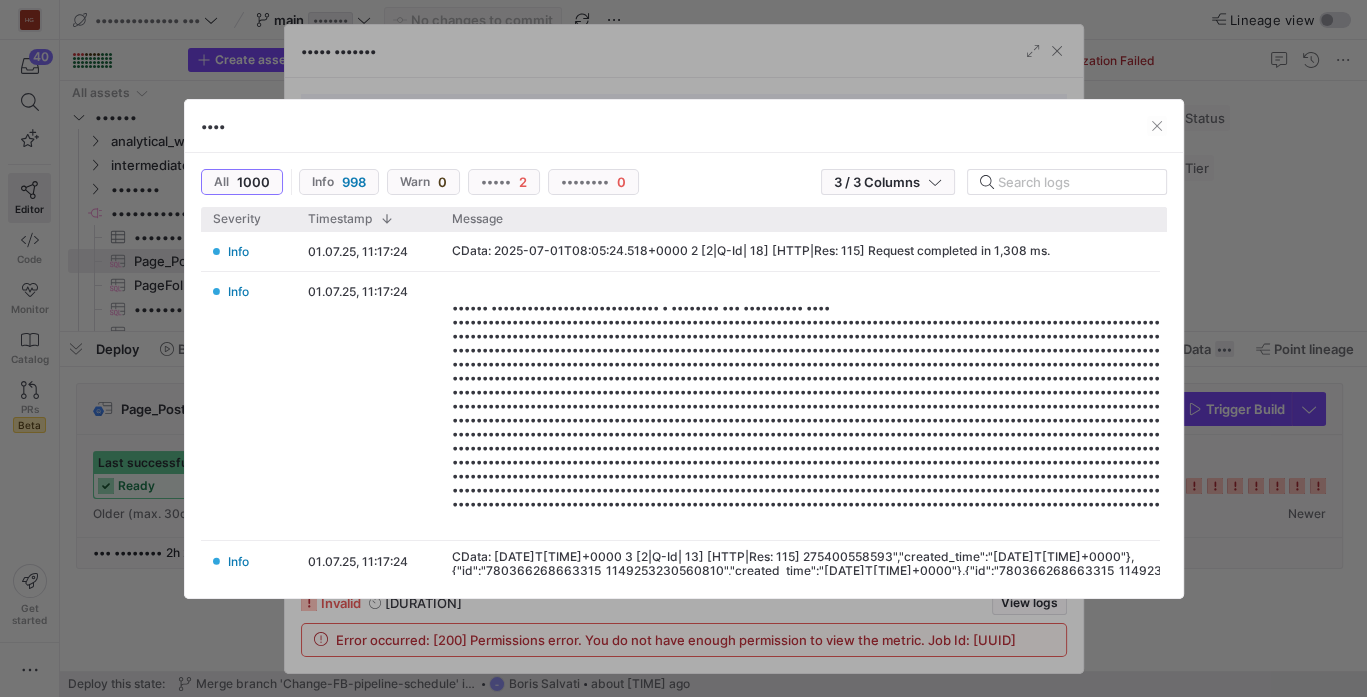 scroll, scrollTop: 861, scrollLeft: 0, axis: vertical 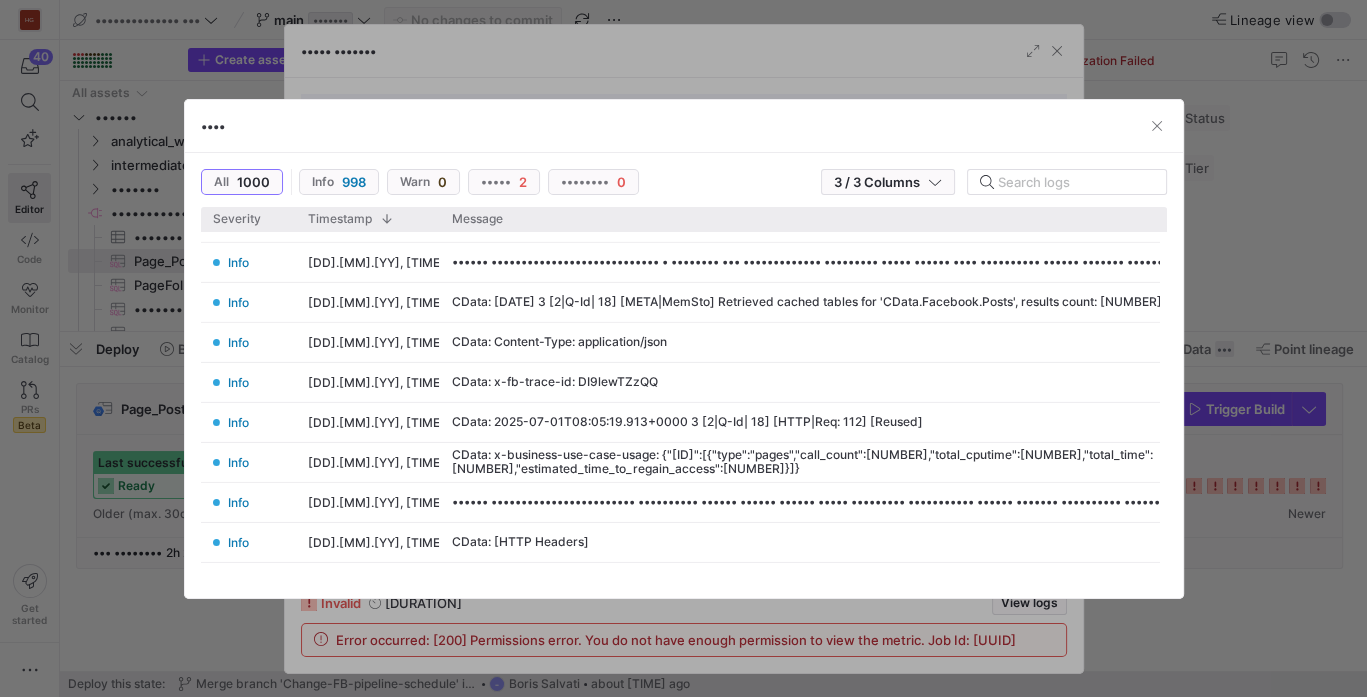 click at bounding box center (683, 348) 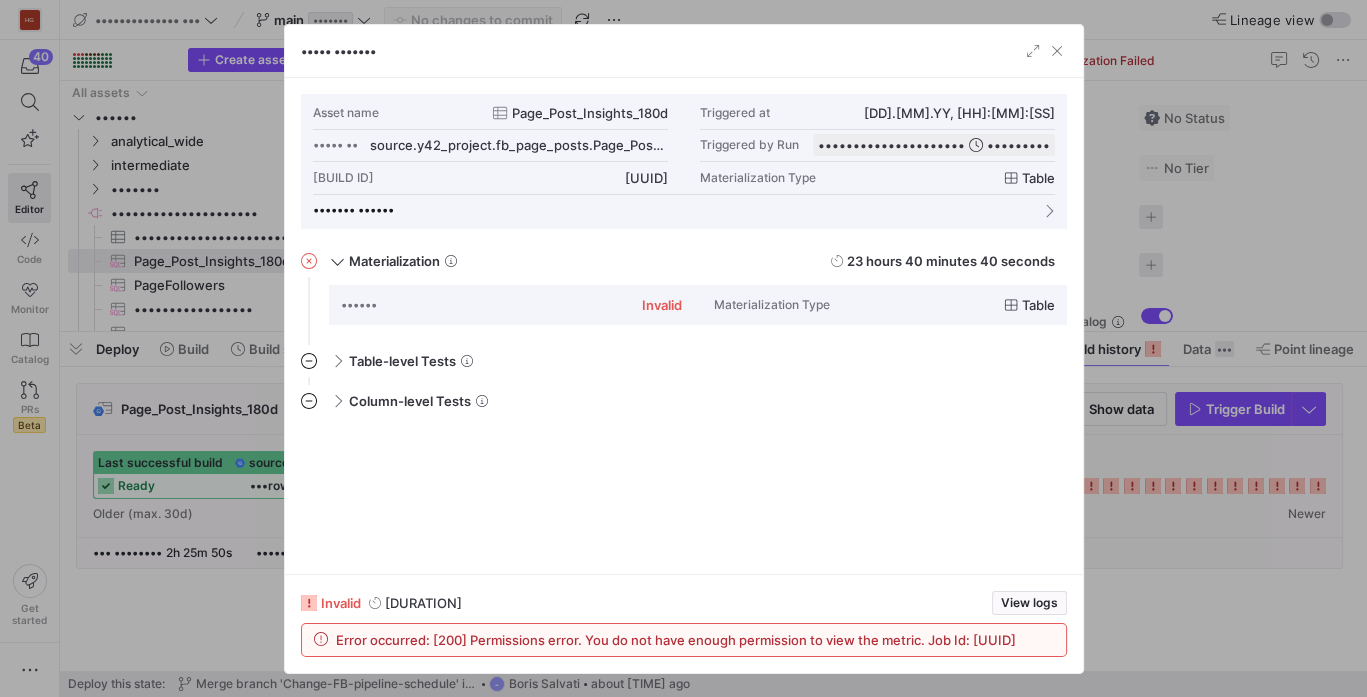 click at bounding box center [683, 348] 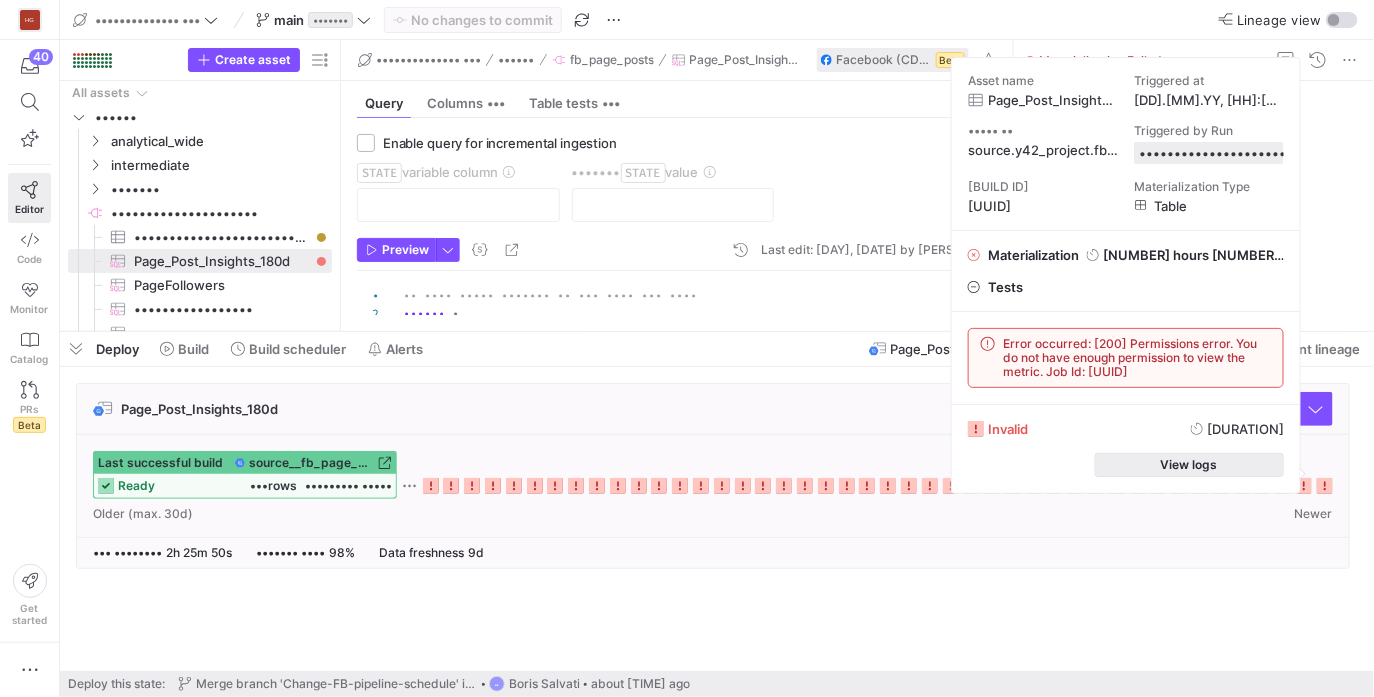 click at bounding box center [1190, 465] 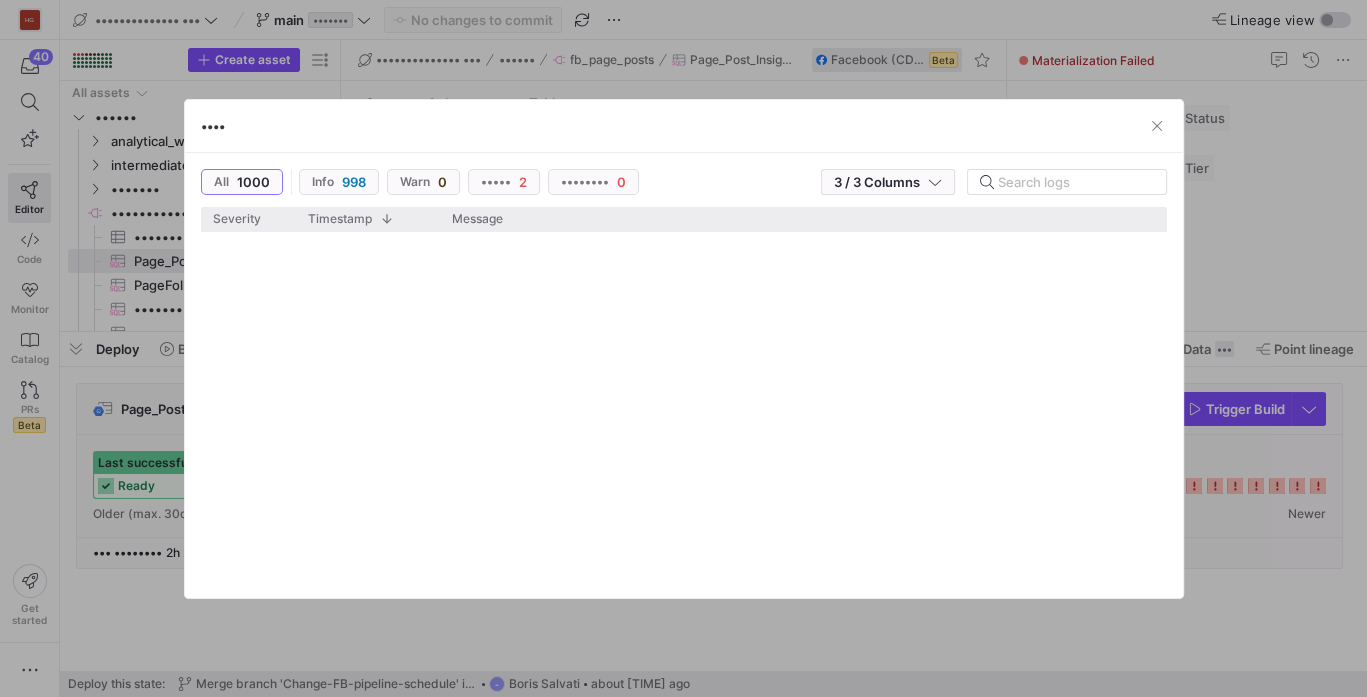scroll, scrollTop: 40907, scrollLeft: 0, axis: vertical 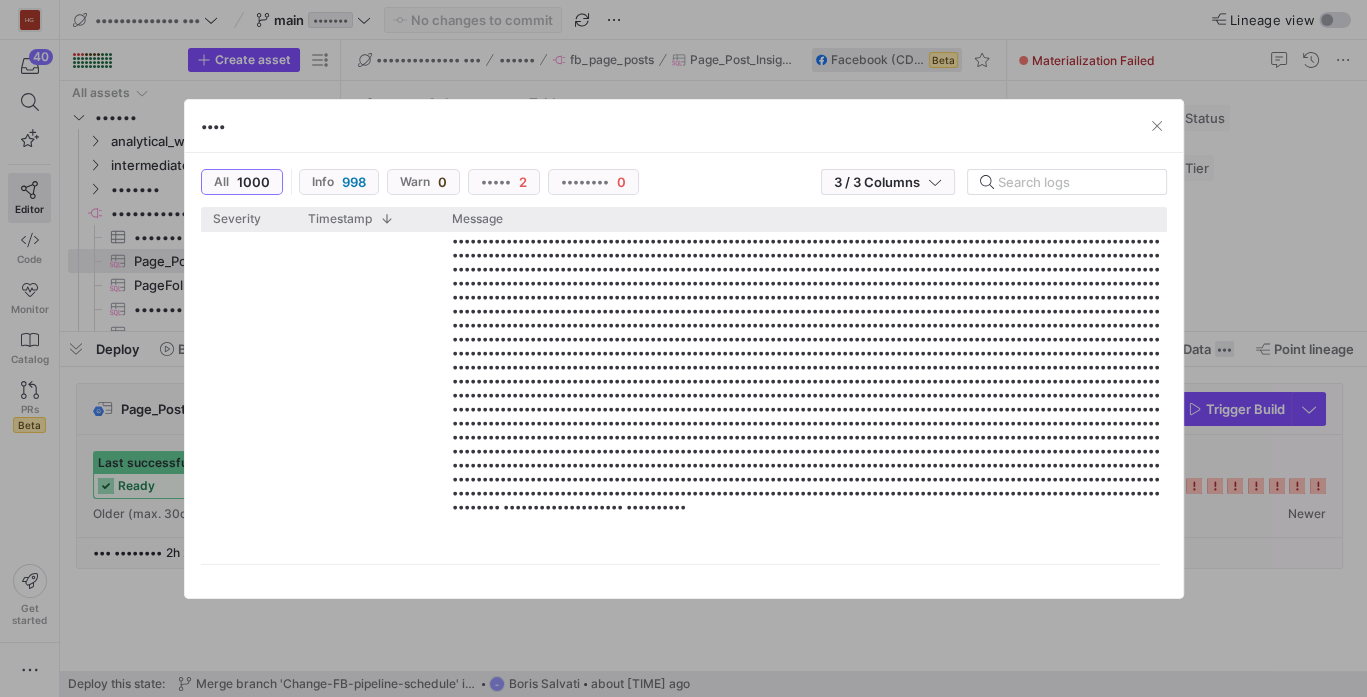 click on "••••" at bounding box center (684, 126) 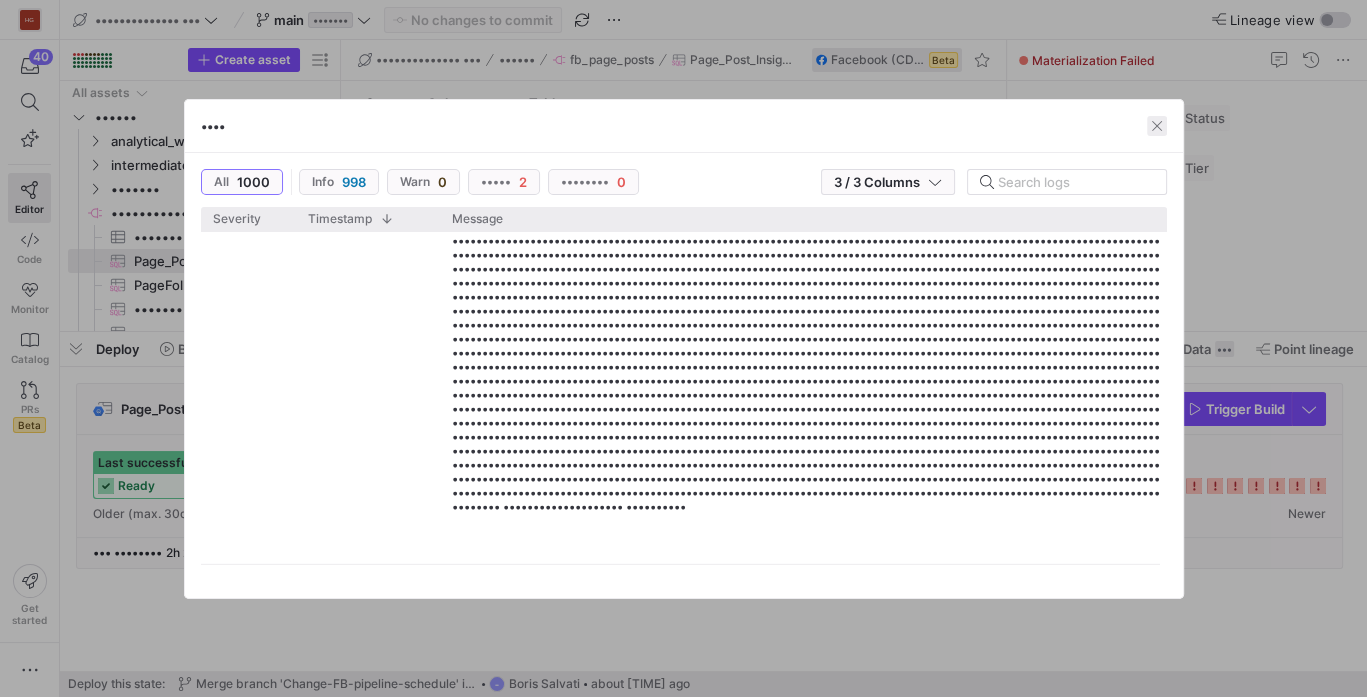 click at bounding box center (1157, 126) 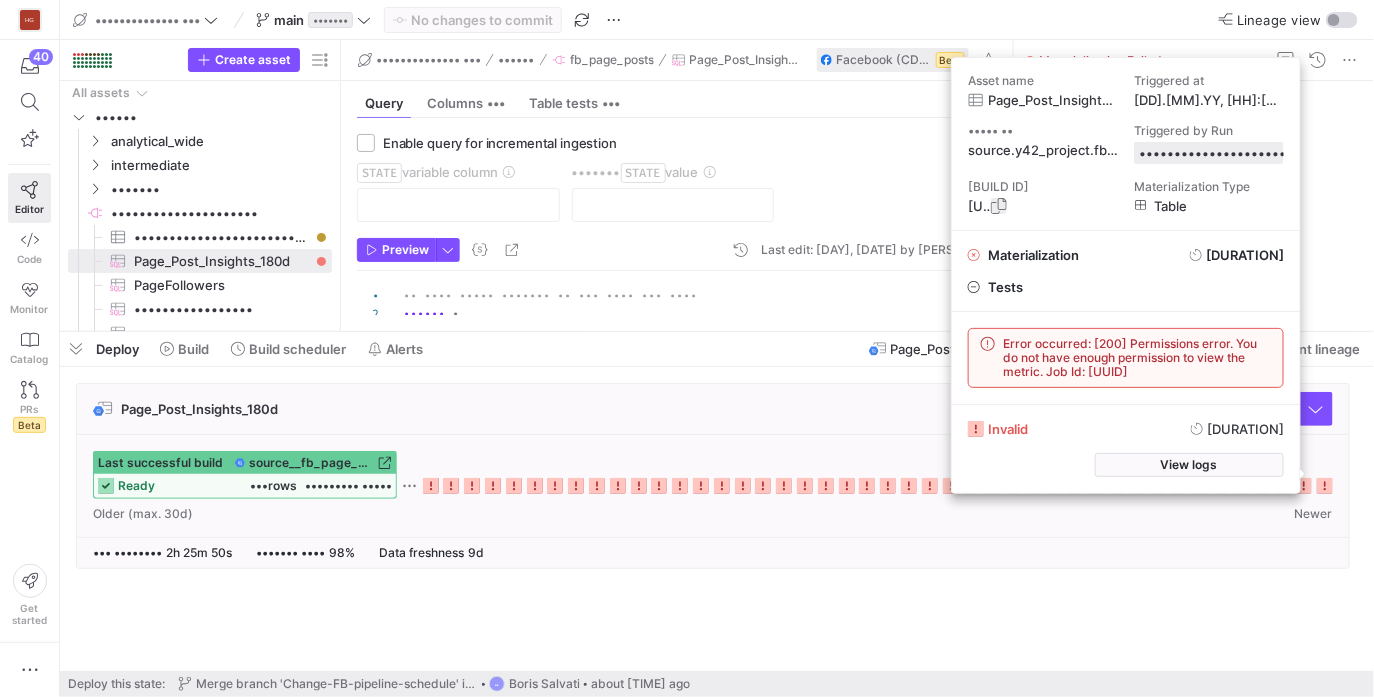 click at bounding box center (0, 0) 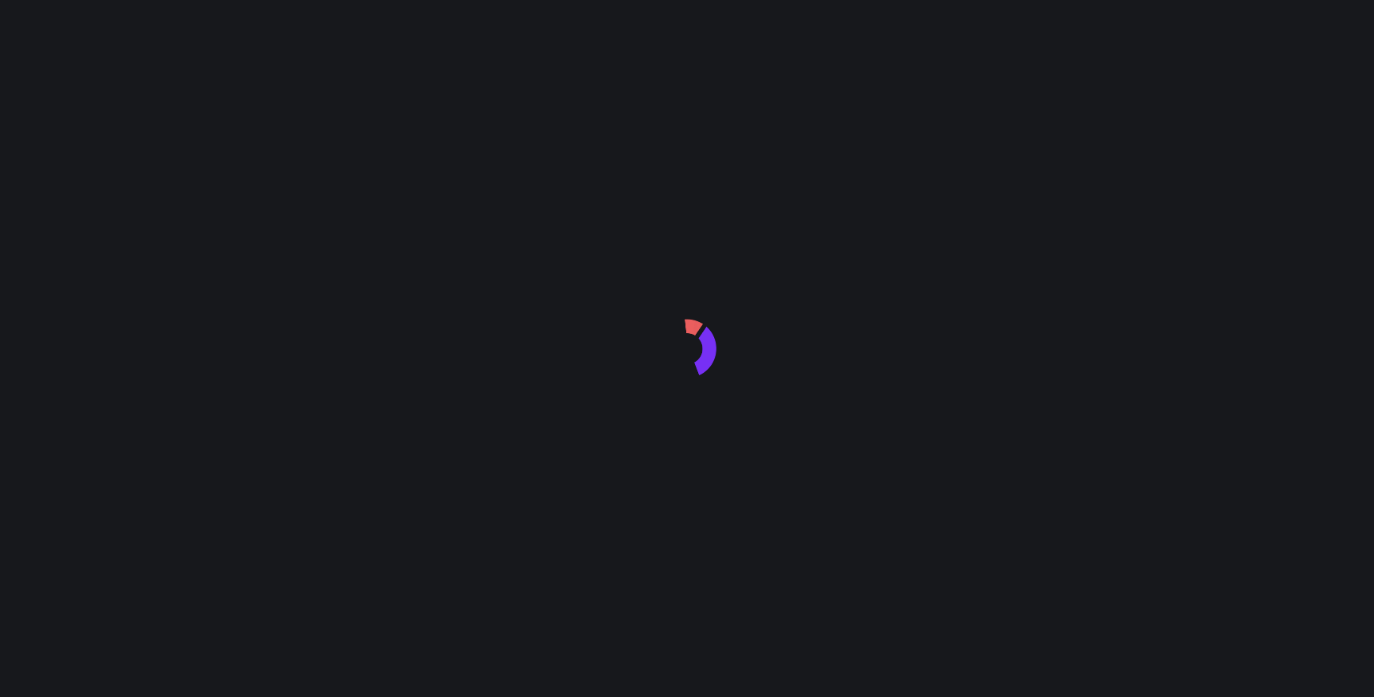 scroll, scrollTop: 0, scrollLeft: 0, axis: both 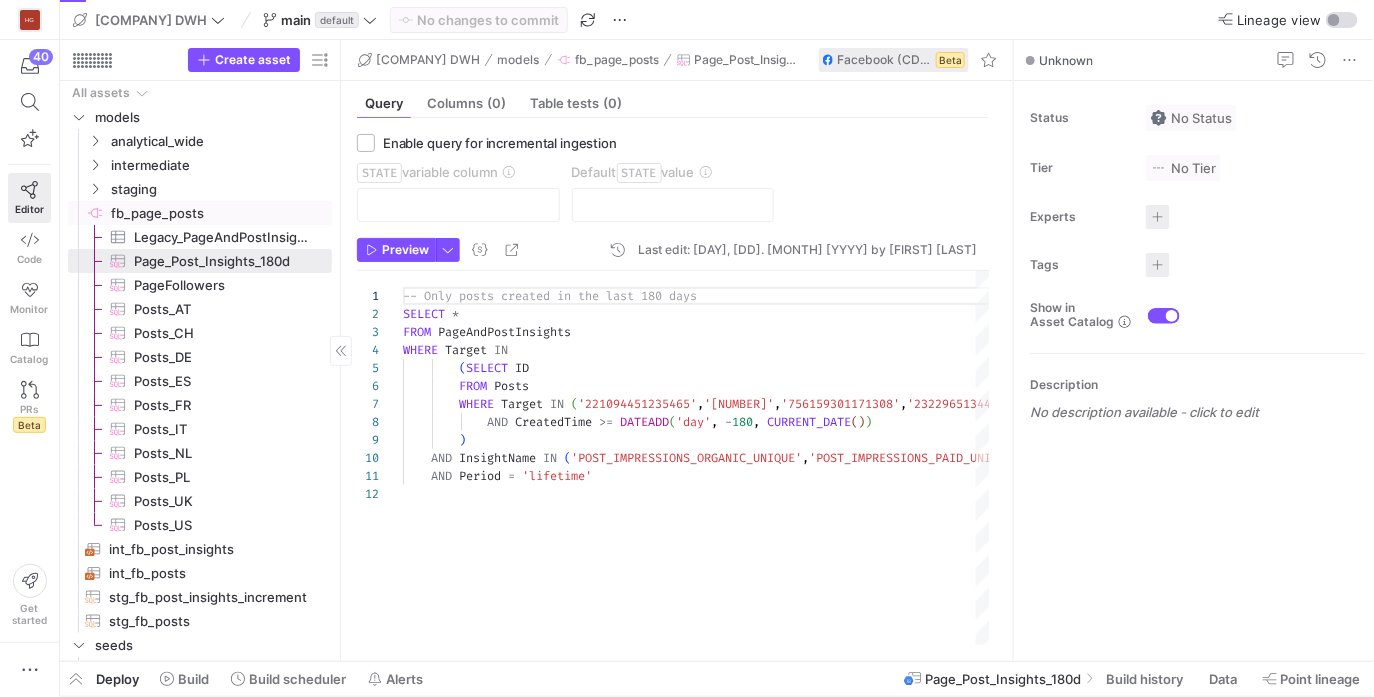 click on "fb_page_posts​​​​​​​​" at bounding box center [220, 213] 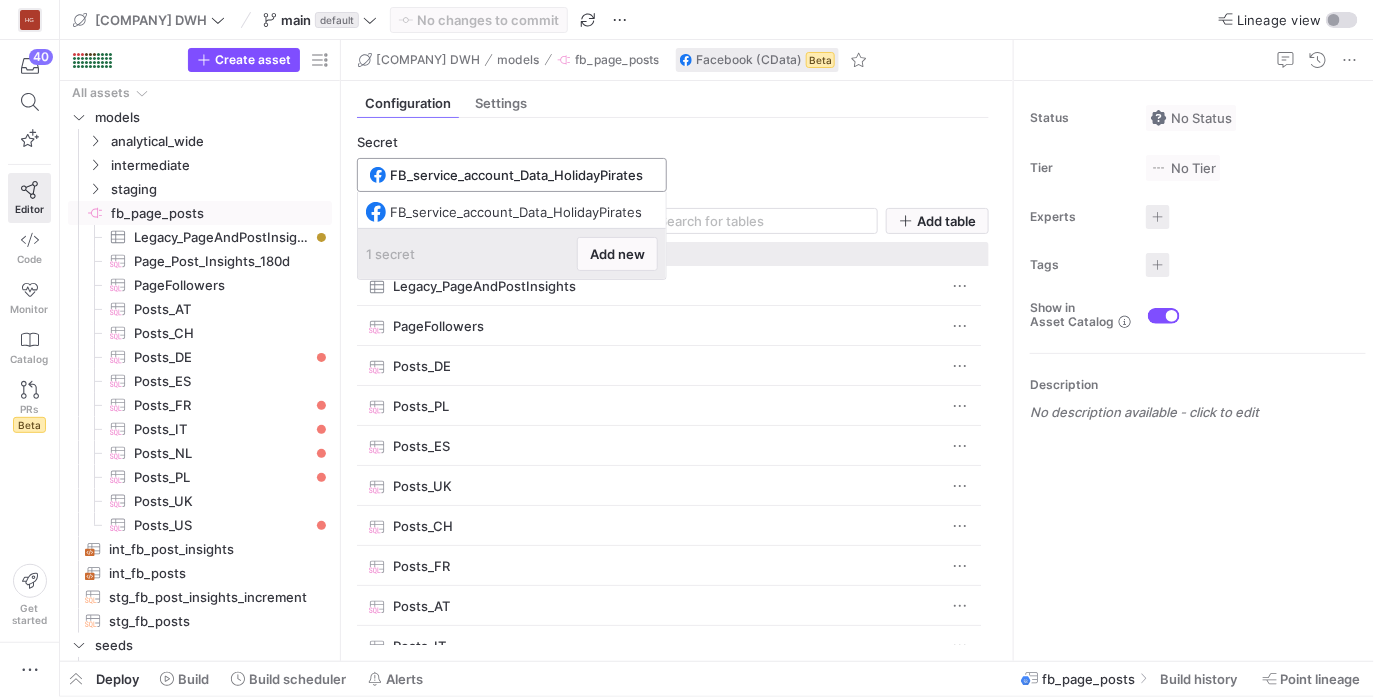 click on "FB_service_account_Data_HolidayPirates" at bounding box center (522, 175) 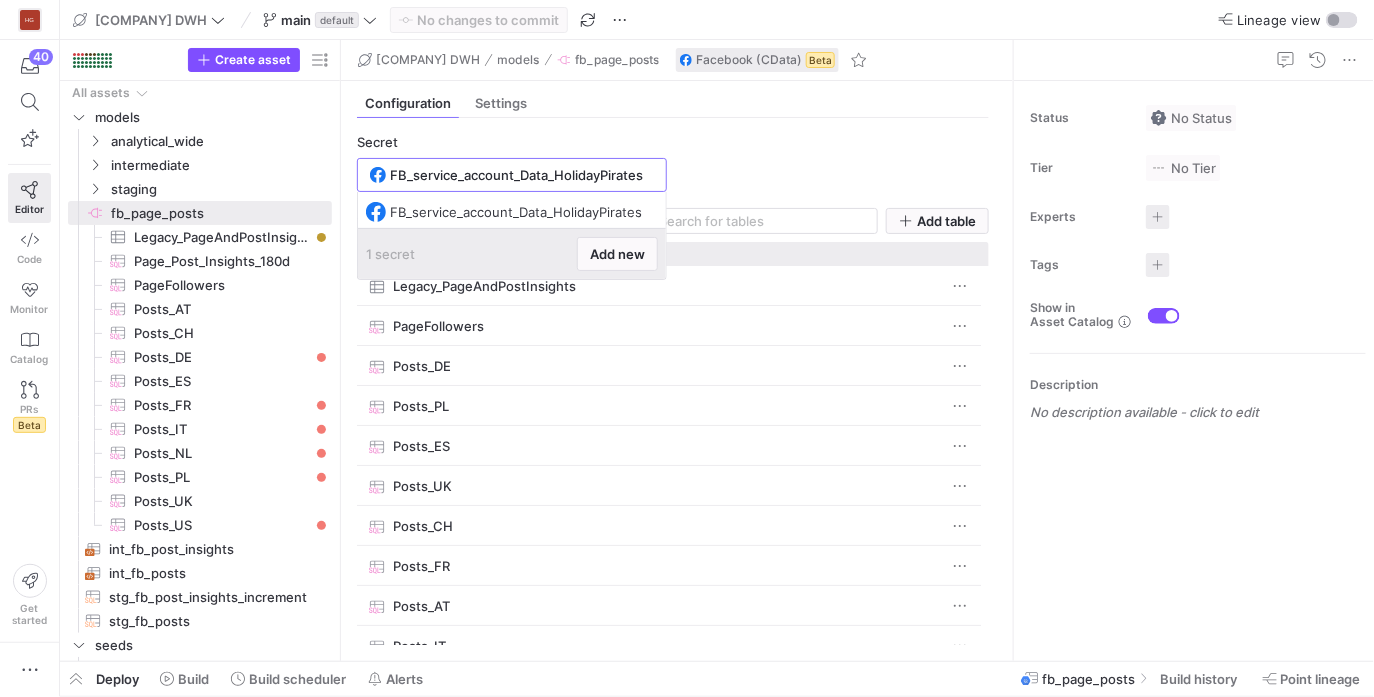 click on "Secret FB_service_account_Data_HolidayPirates 13 Table s Add table
Drag here to set row groups Drag here to set column labels
Name" at bounding box center (673, 381) 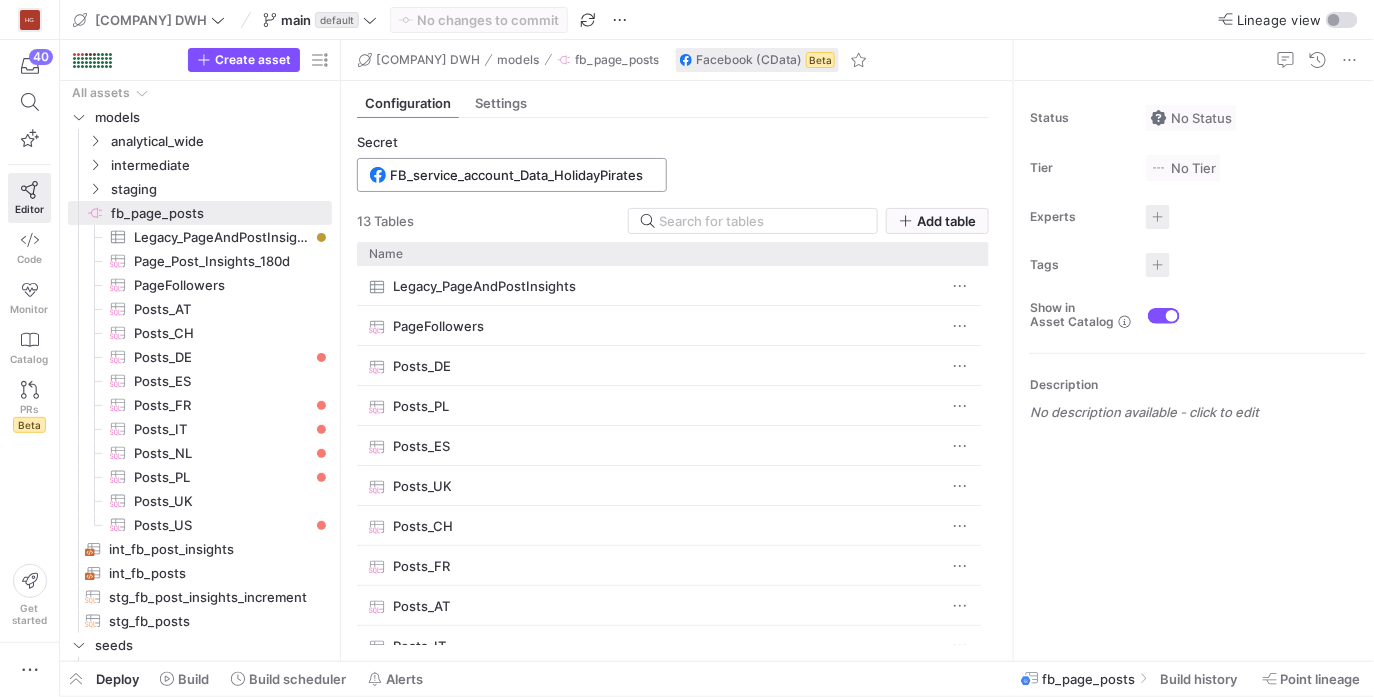 click on "FB_service_account_Data_HolidayPirates" at bounding box center (522, 175) 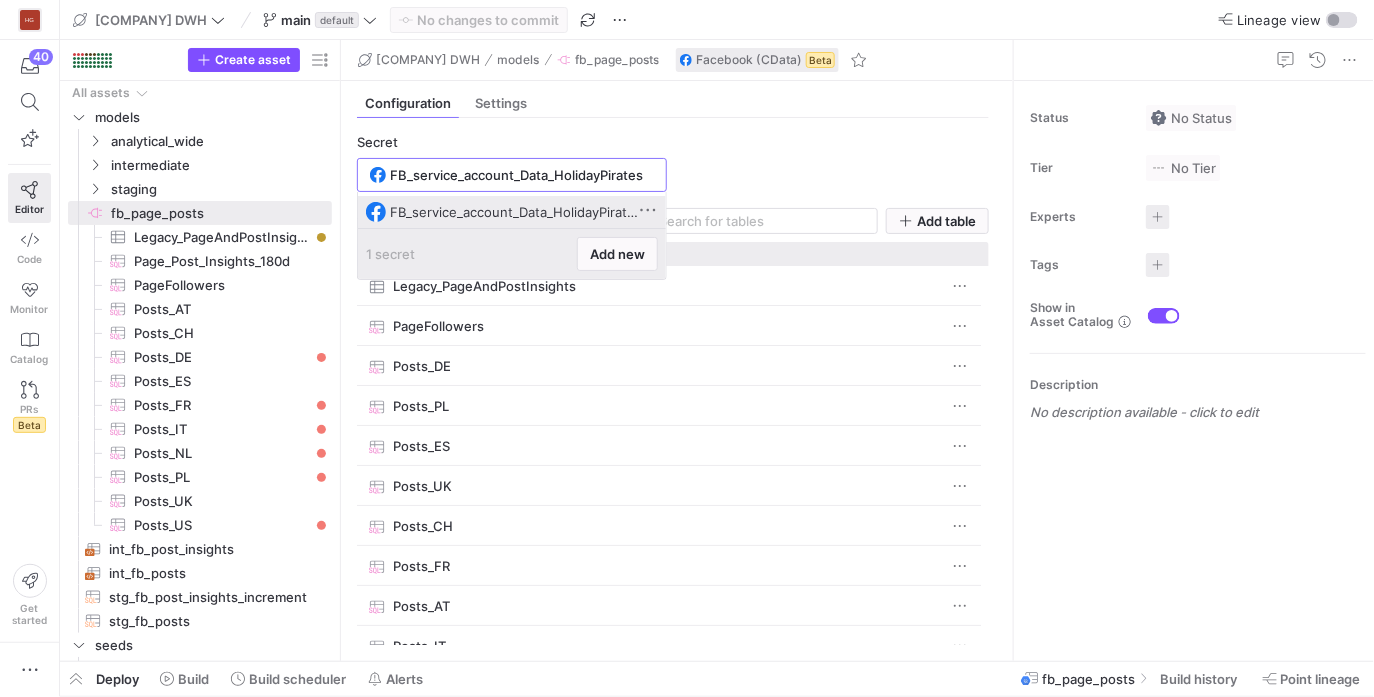 click on "FB_service_account_Data_HolidayPirates" at bounding box center (514, 212) 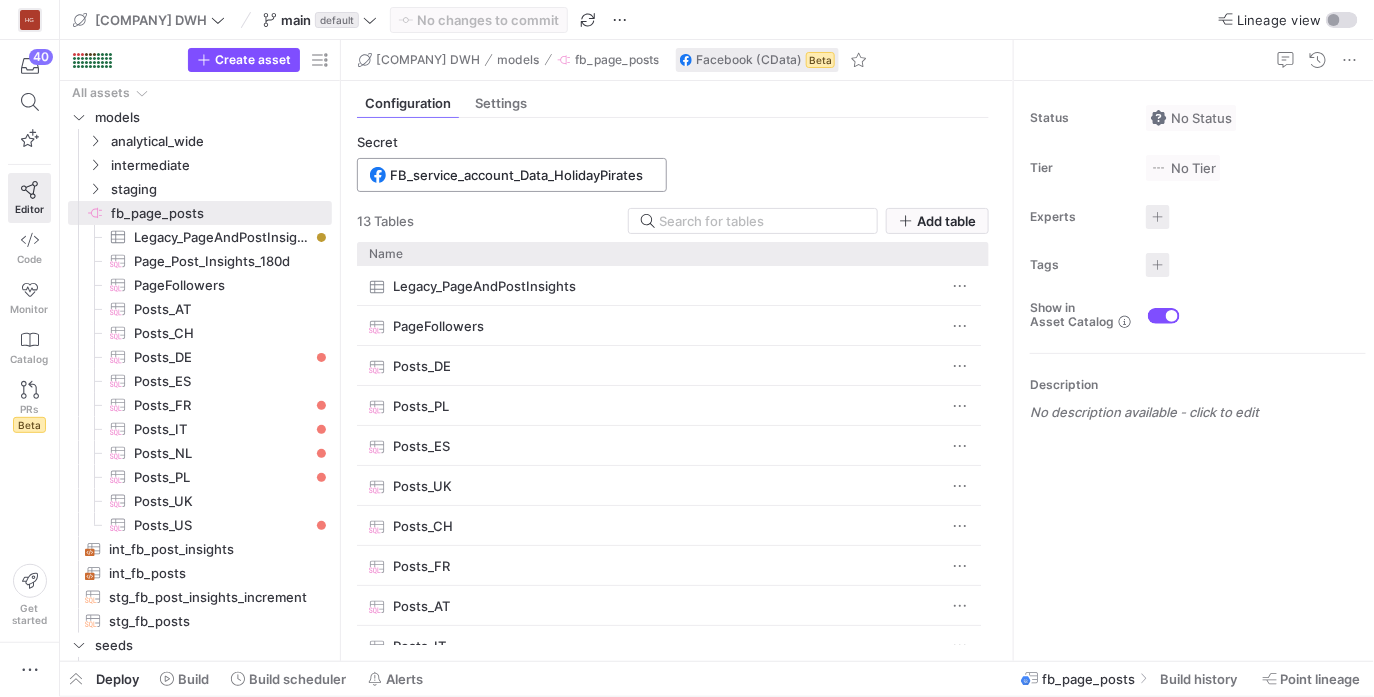 click on "FB_service_account_Data_HolidayPirates" at bounding box center [522, 175] 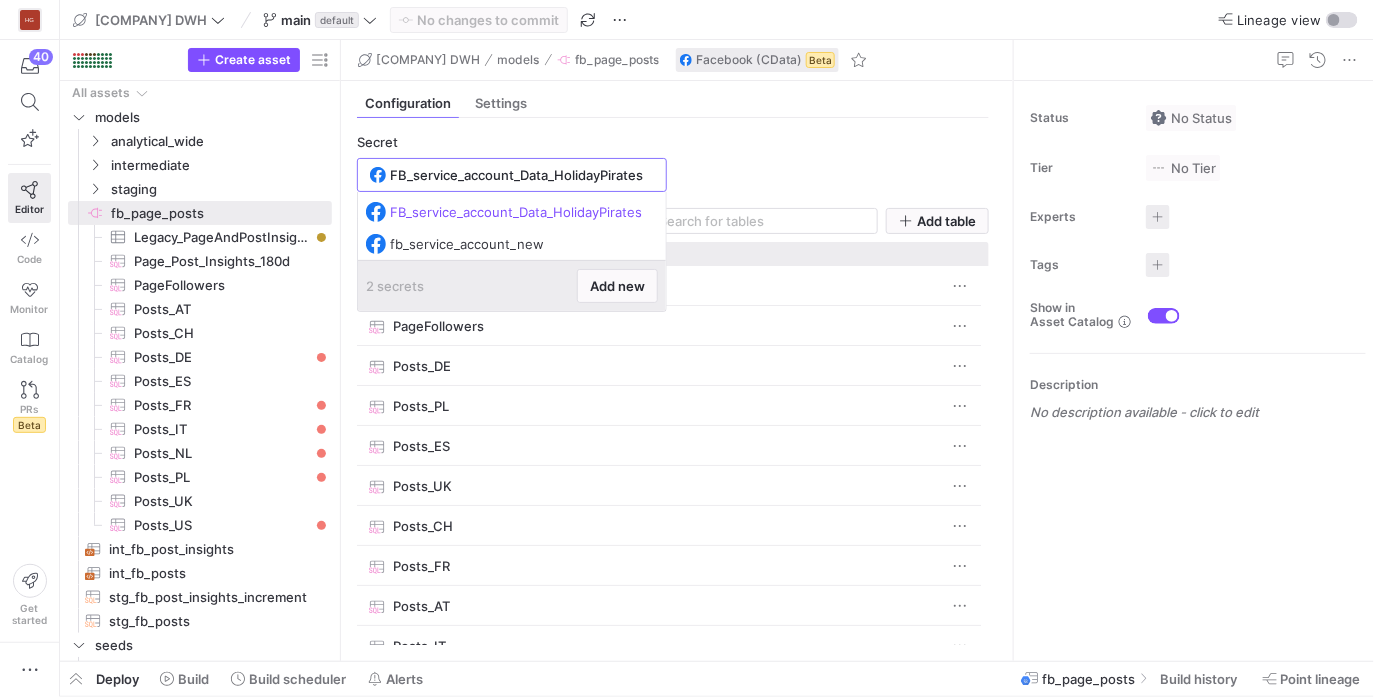 click on "Secret FB_service_account_Data_HolidayPirates 13 Table s Add table
Drag here to set row groups Drag here to set column labels
Name" at bounding box center [673, 389] 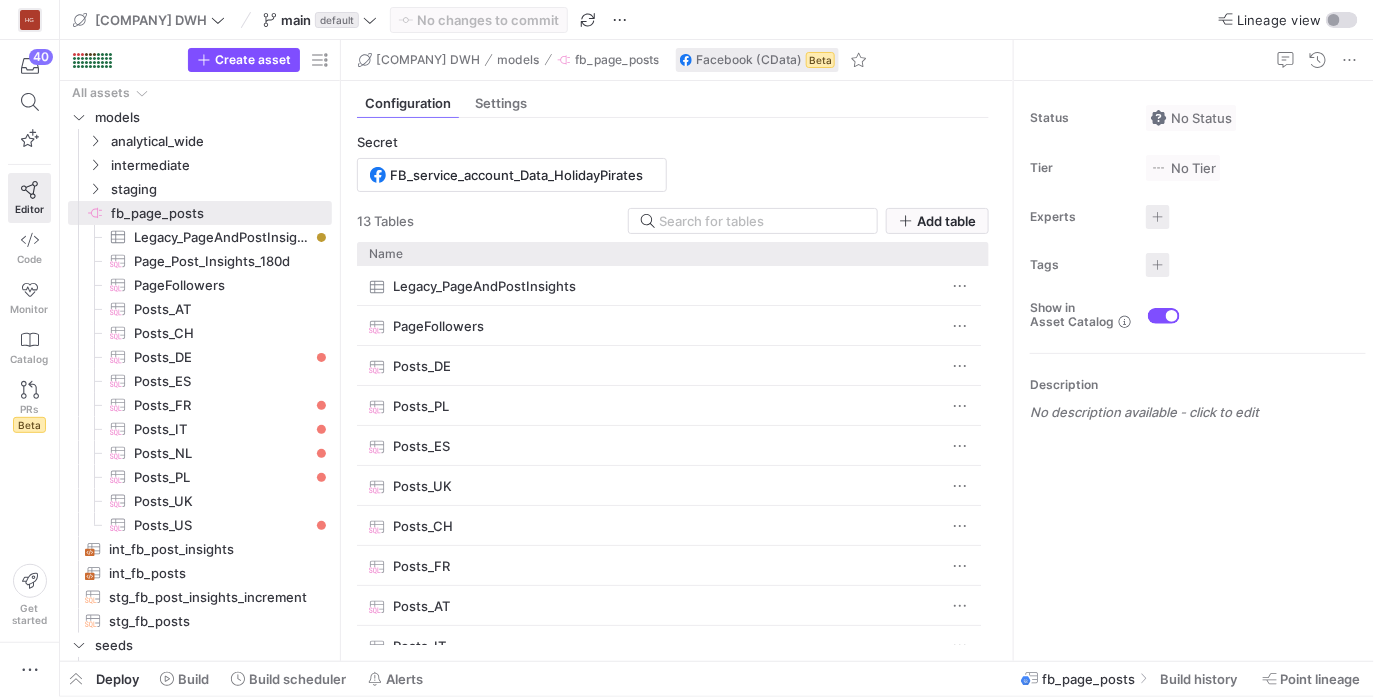 click on "Secret FB_service_account_Data_HolidayPirates 13 Table s Add table
Drag here to set row groups Drag here to set column labels
Name" at bounding box center [673, 389] 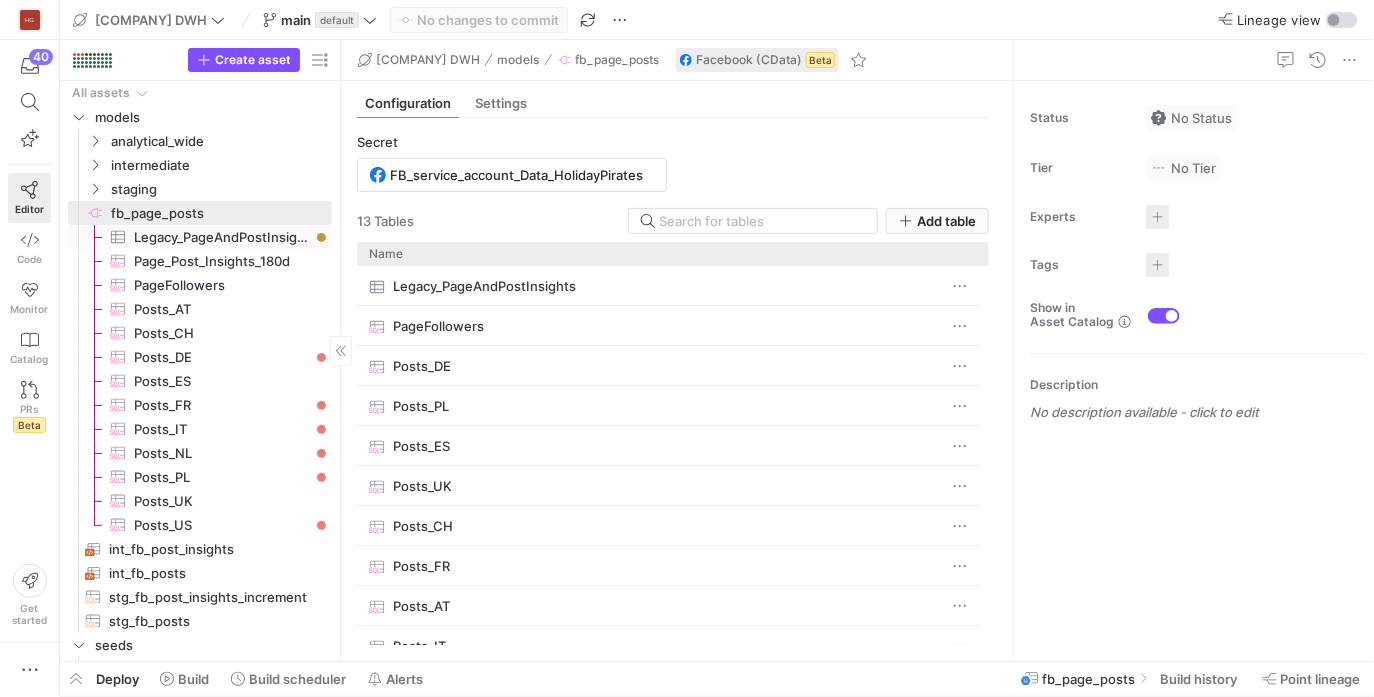 click on "Legacy_PageAndPostInsights​​​​​​​​​" at bounding box center (221, 237) 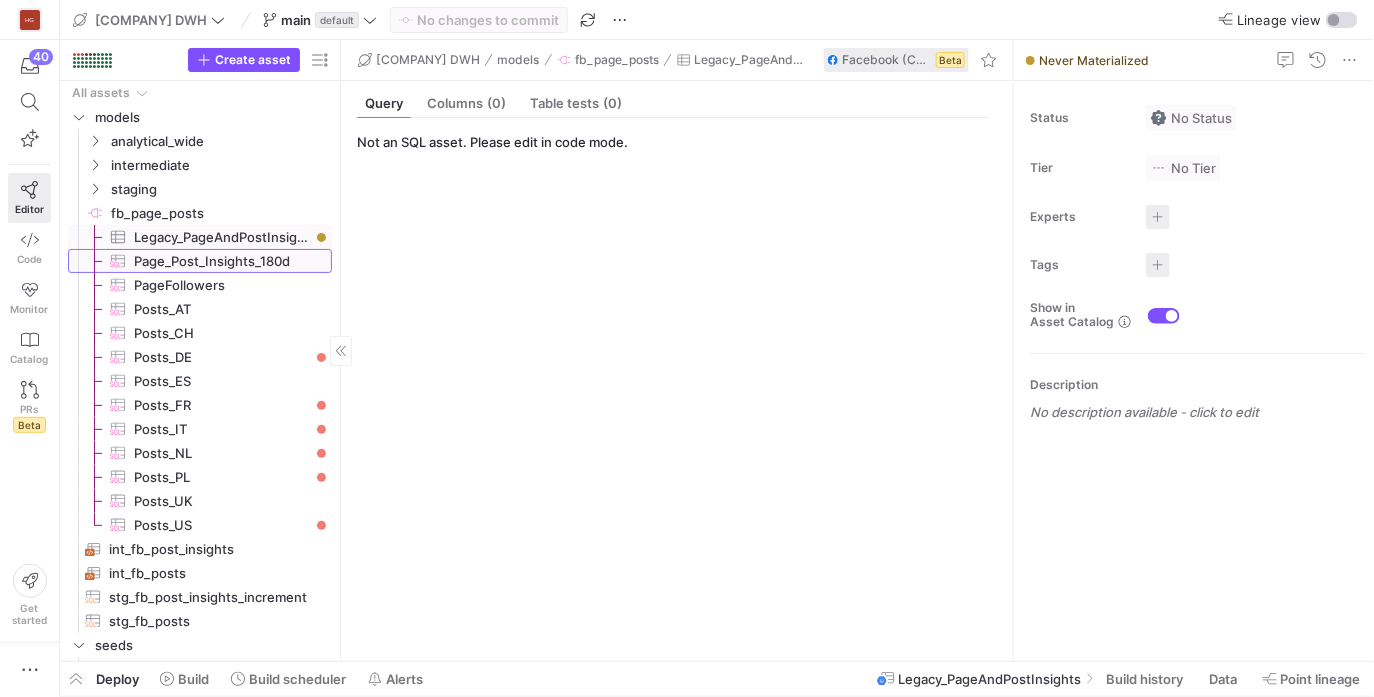 click on "Page_Post_Insights_180d​​​​​​​​​" at bounding box center [221, 261] 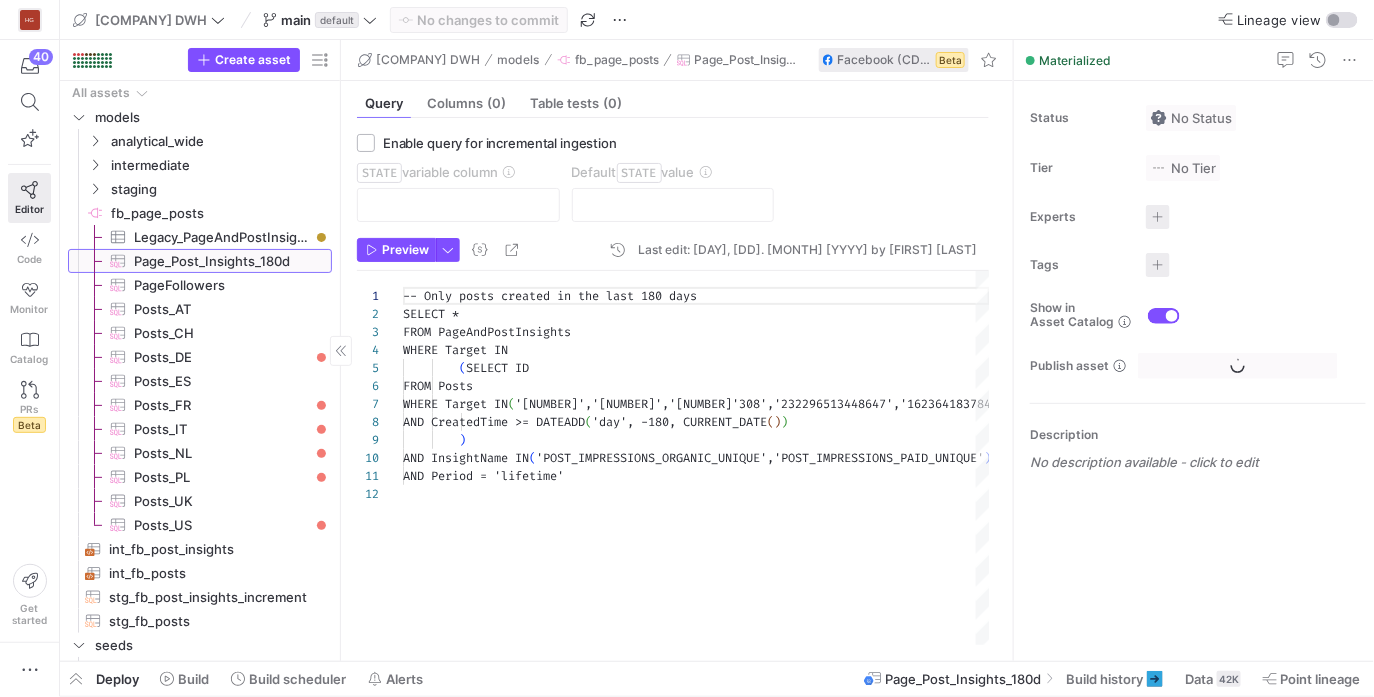 scroll, scrollTop: 161, scrollLeft: 0, axis: vertical 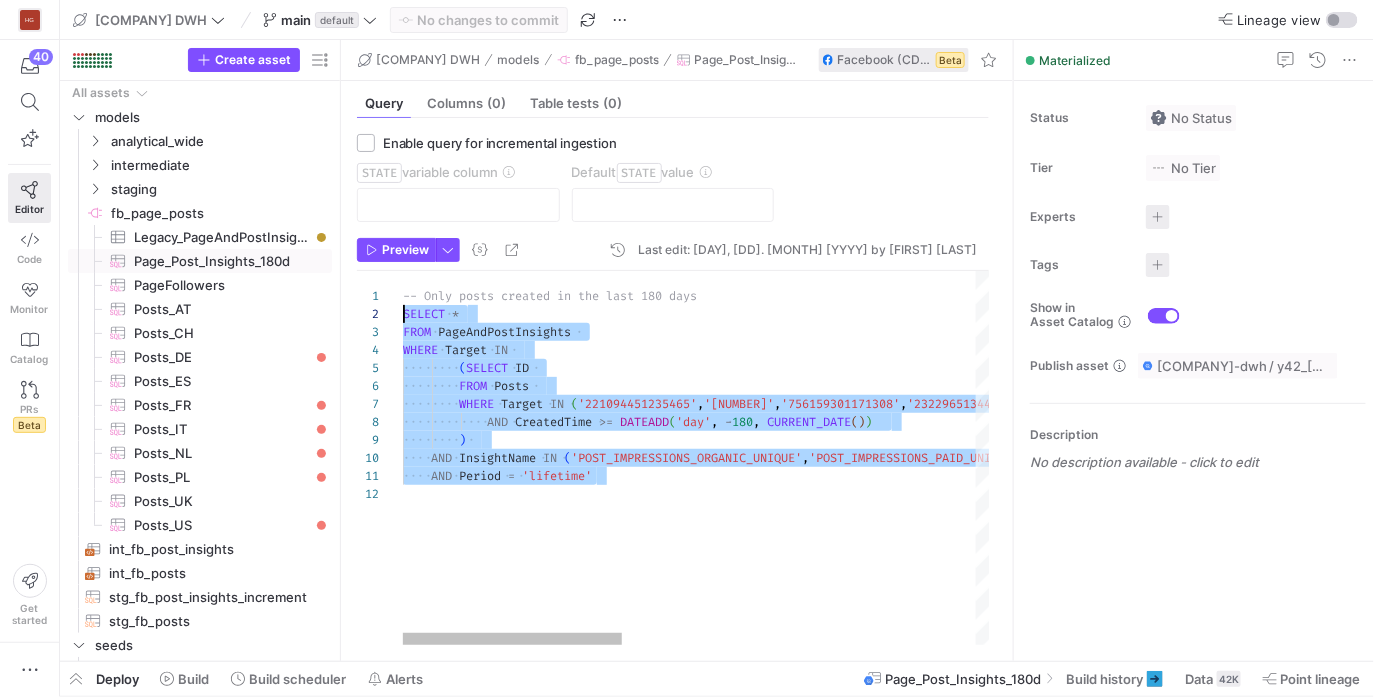 drag, startPoint x: 635, startPoint y: 472, endPoint x: 380, endPoint y: 315, distance: 299.45618 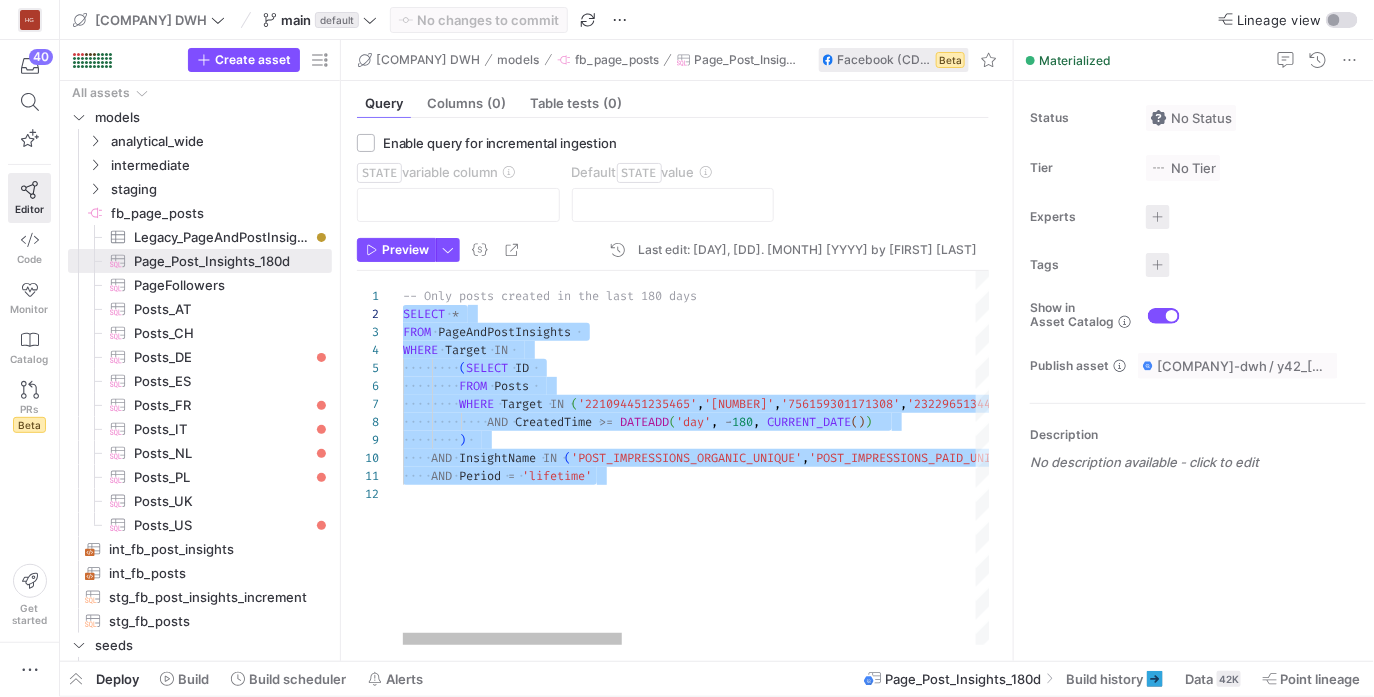 click on "-- Only posts created in the last 180 days SELECT   * FROM   PageAndPostInsights   WHERE   Target   IN            ( SELECT   ID            FROM   Posts            WHERE   Target   IN   ( '221094451235465' , '1434101566853354' , '756159301171308' , '232296513448647' , '1623641837848116' , '780366268663315' , '524951740905299' , '496199297079610' , '298404216944872' , '167758496717730' )              AND   CreatedTime   >=   DATEADD ( 'day' ,   - 180 ,   CURRENT_DATE ( ) )          )        AND   InsightName   IN   ( 'POST_IMPRESSIONS_ORGANIC_UNIQUE' , 'POST_IMPRESSIONS_PAID_UNIQUE' )      AND   Period   =   'lifetime'" at bounding box center (1169, 458) 